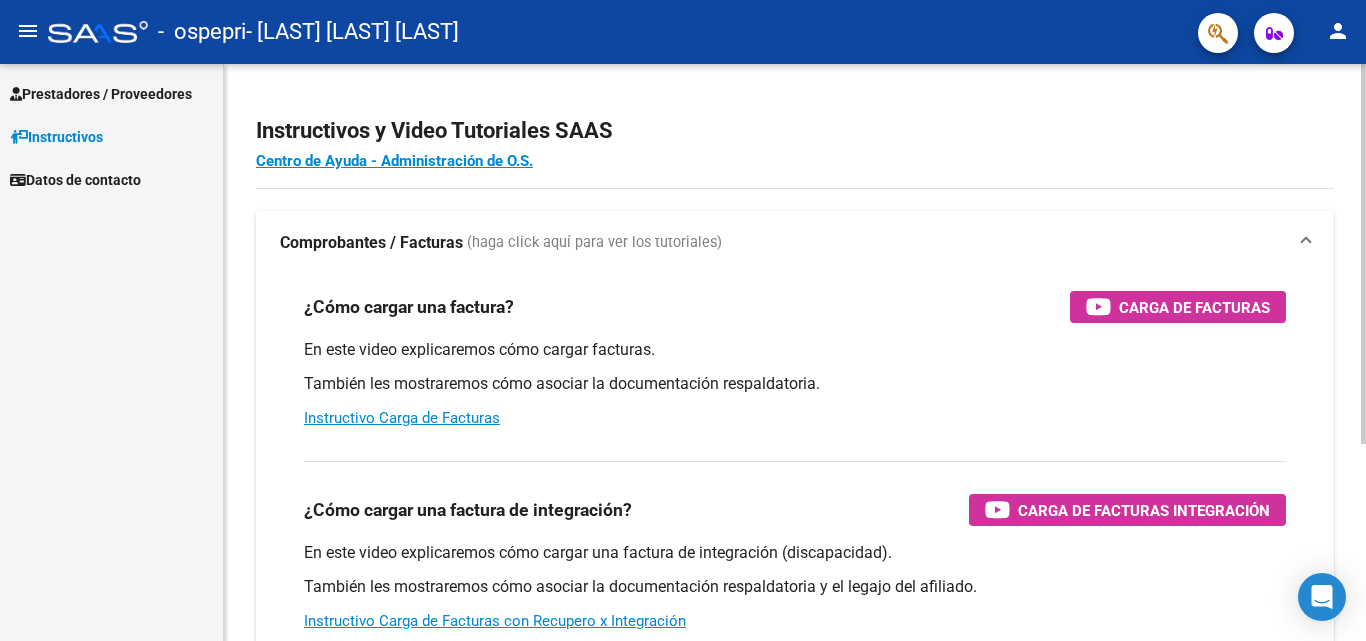 scroll, scrollTop: 0, scrollLeft: 0, axis: both 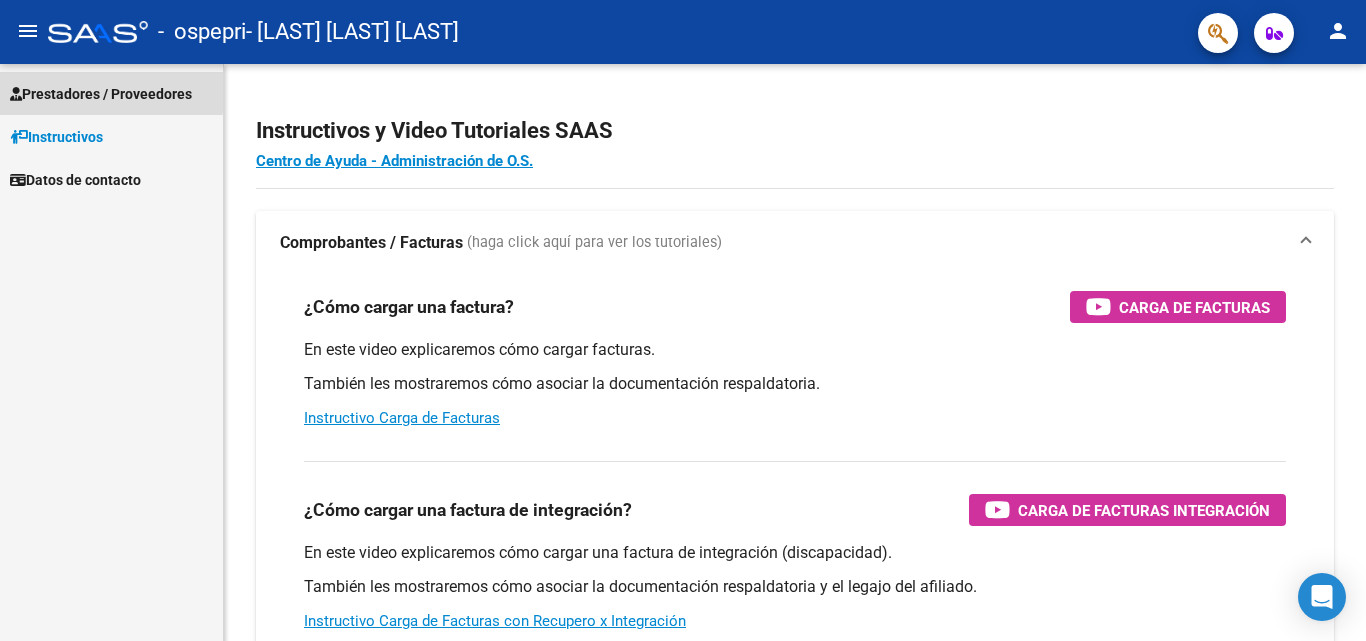 click on "Prestadores / Proveedores" at bounding box center (101, 94) 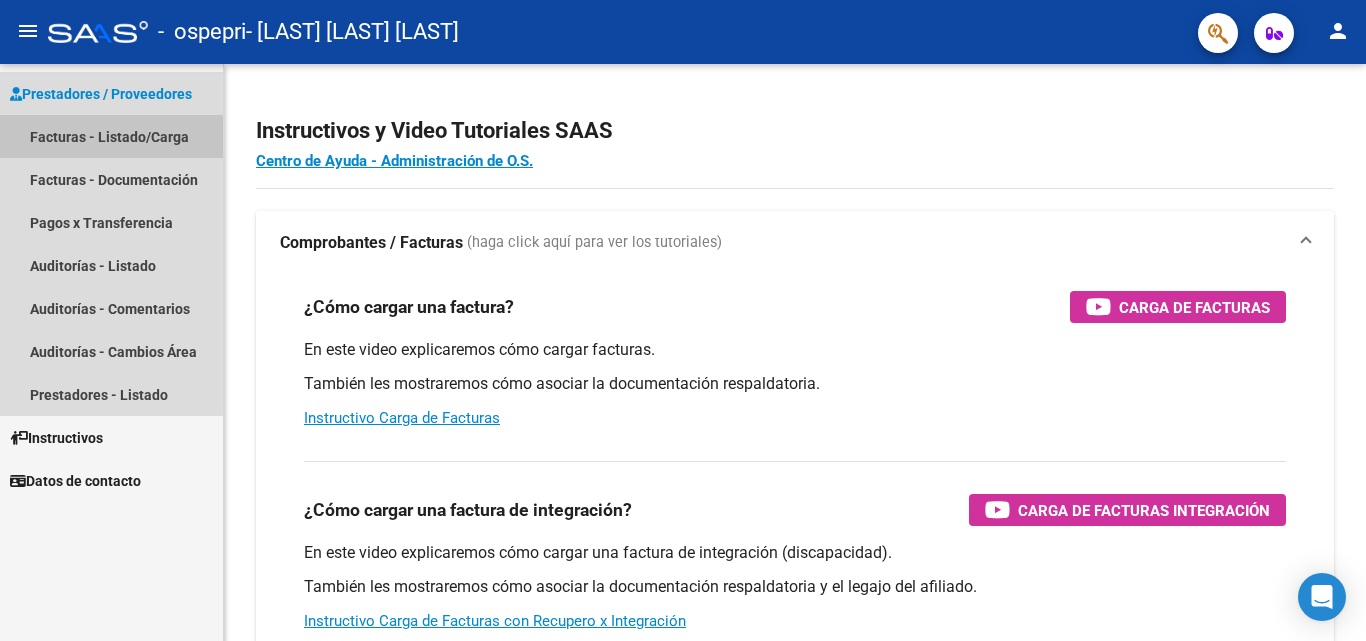 click on "Facturas - Listado/Carga" at bounding box center [111, 136] 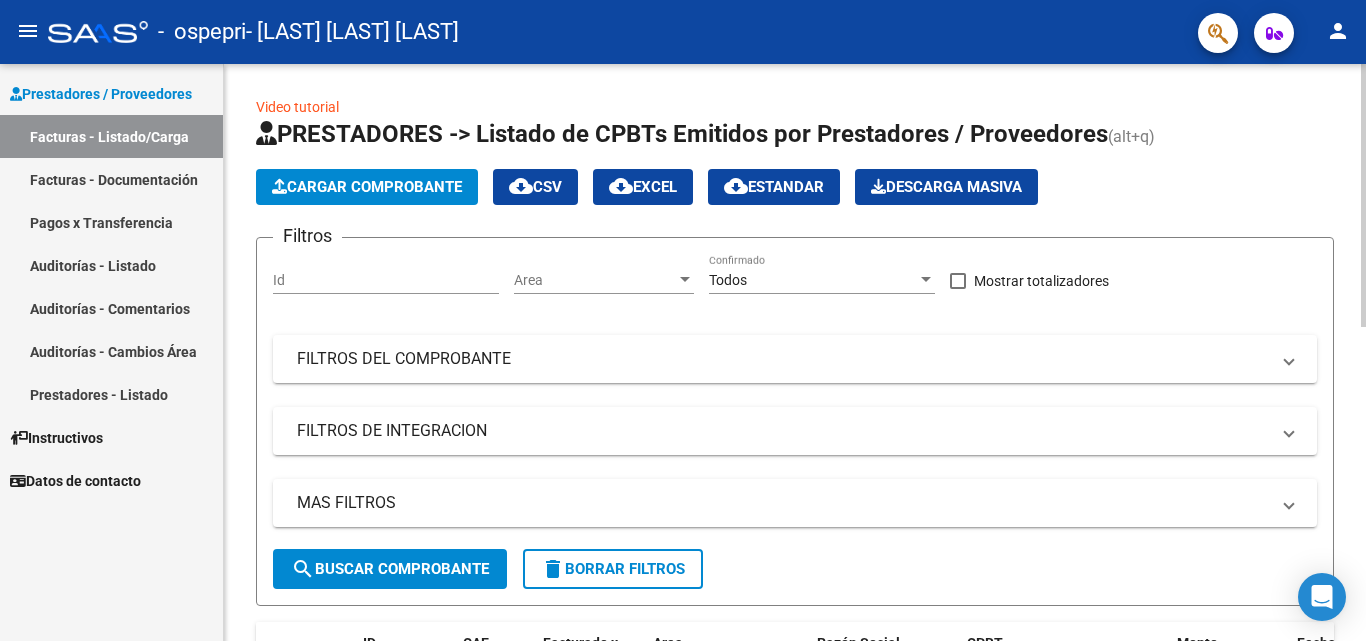 click on "Cargar Comprobante" 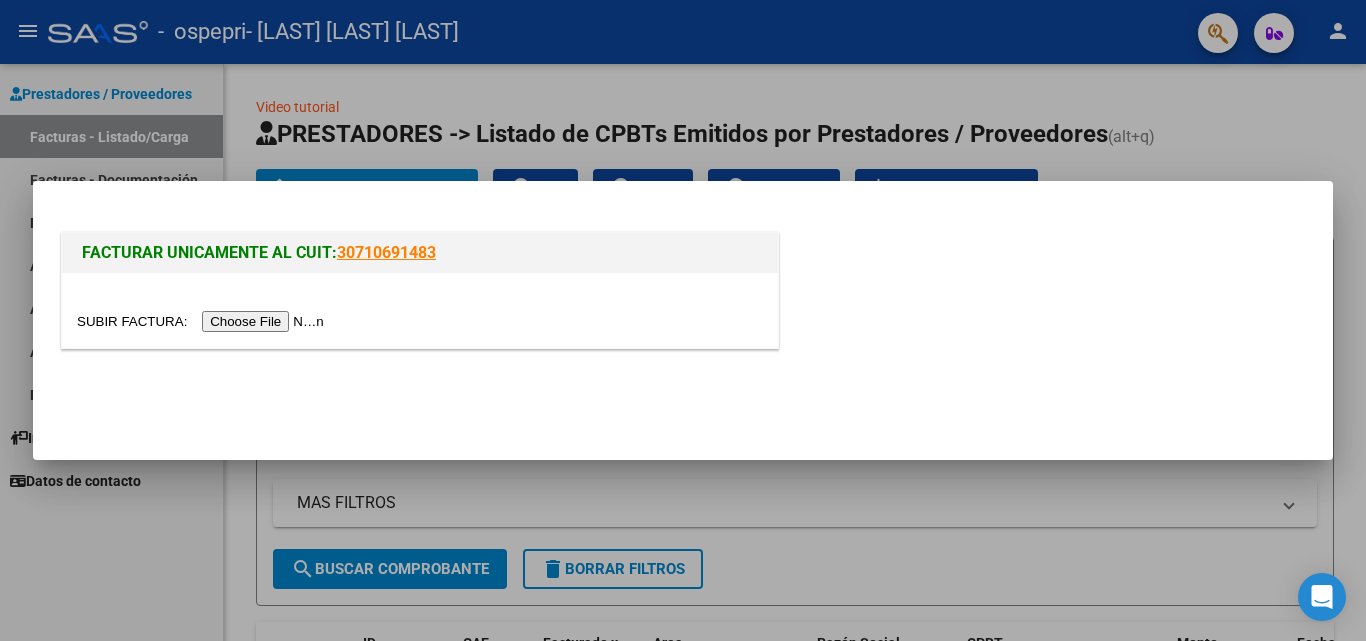 click at bounding box center (203, 321) 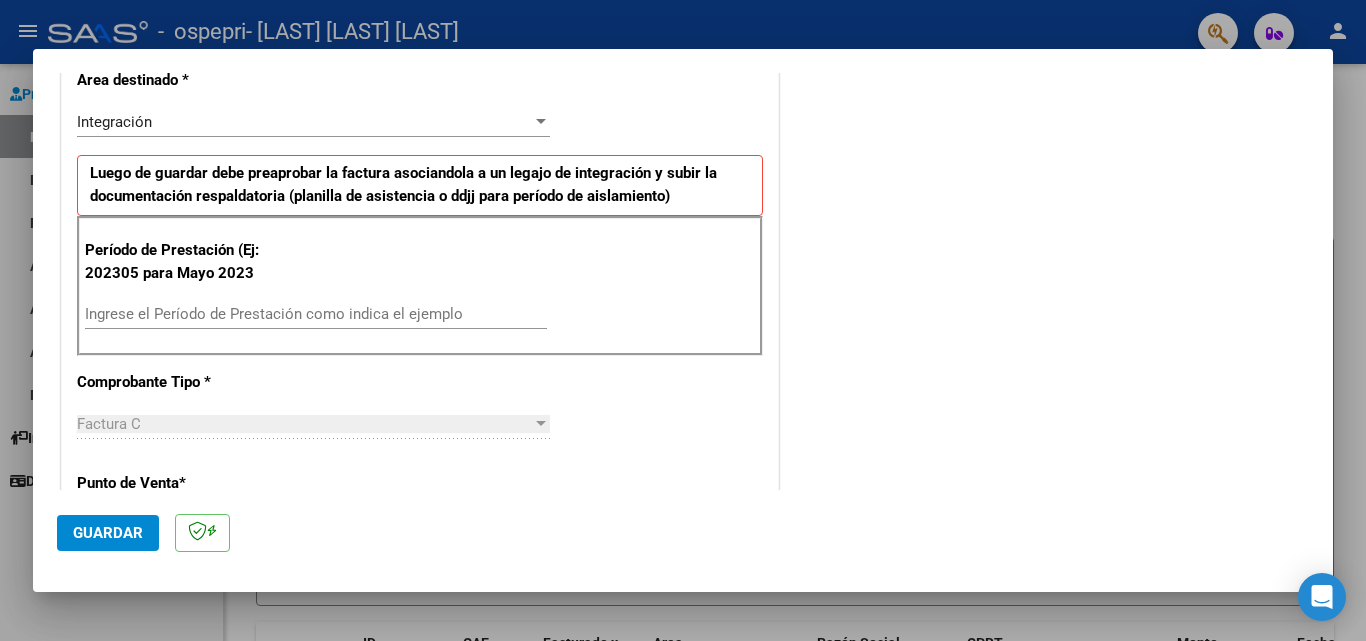 scroll, scrollTop: 470, scrollLeft: 0, axis: vertical 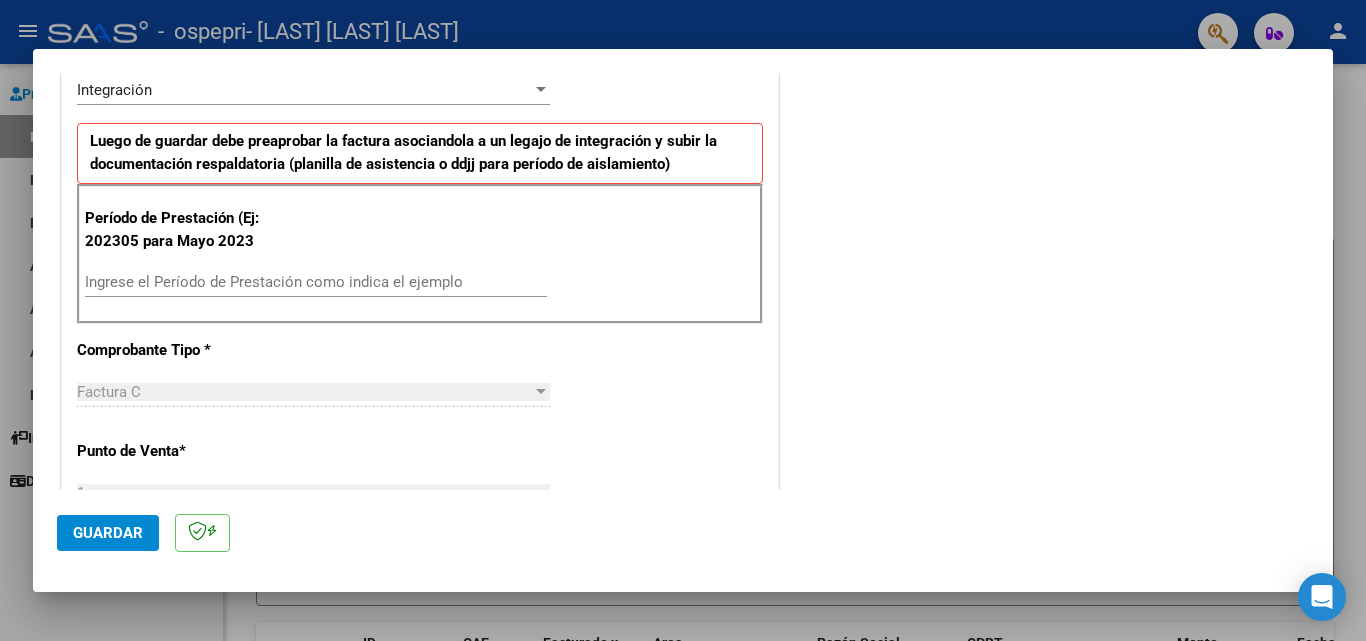 click on "Ingrese el Período de Prestación como indica el ejemplo" at bounding box center (316, 282) 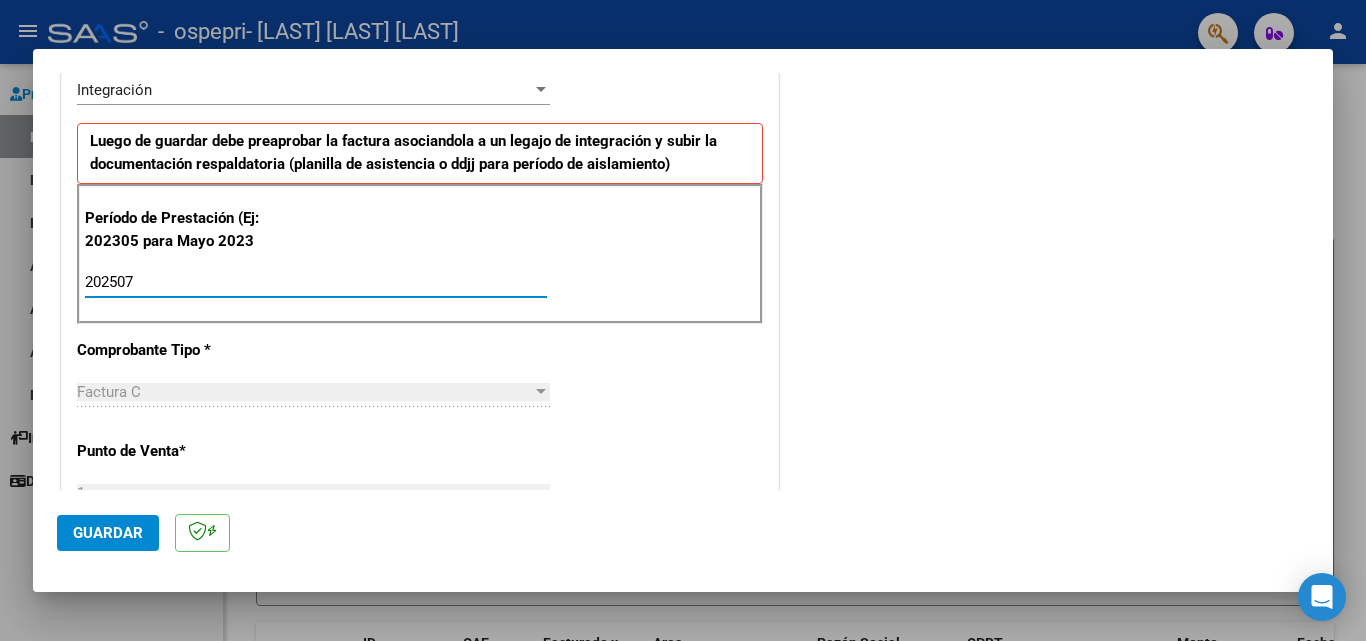 type on "202507" 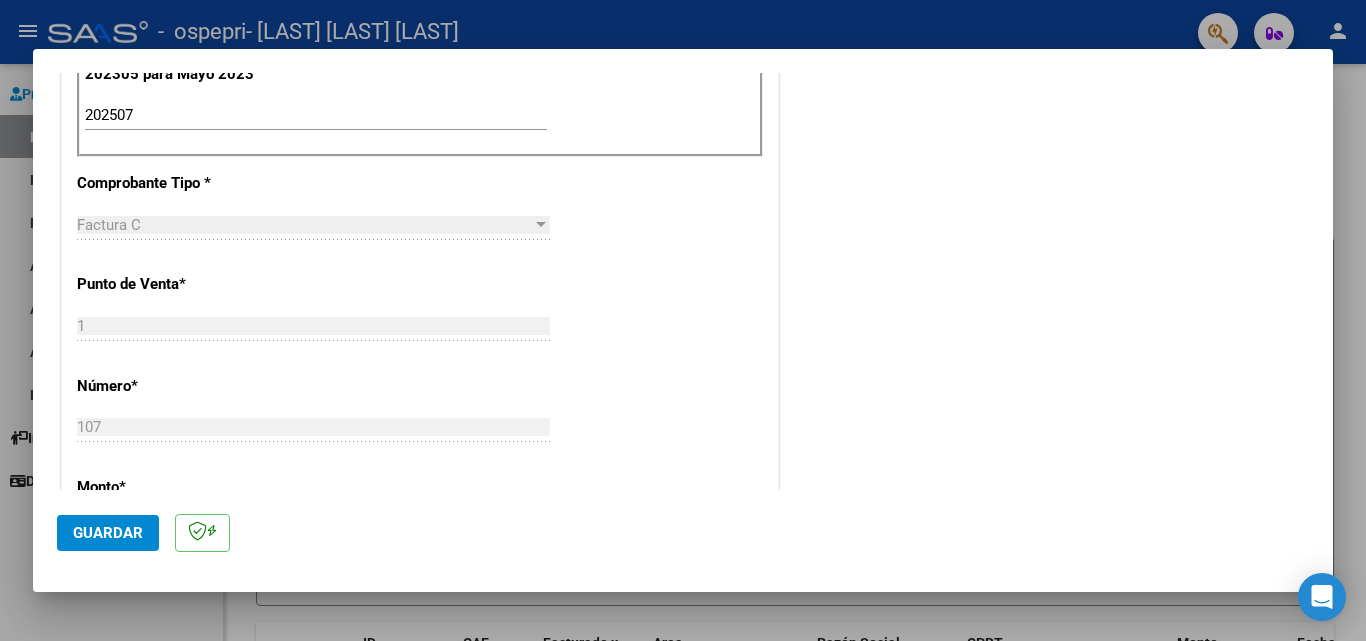 scroll, scrollTop: 628, scrollLeft: 0, axis: vertical 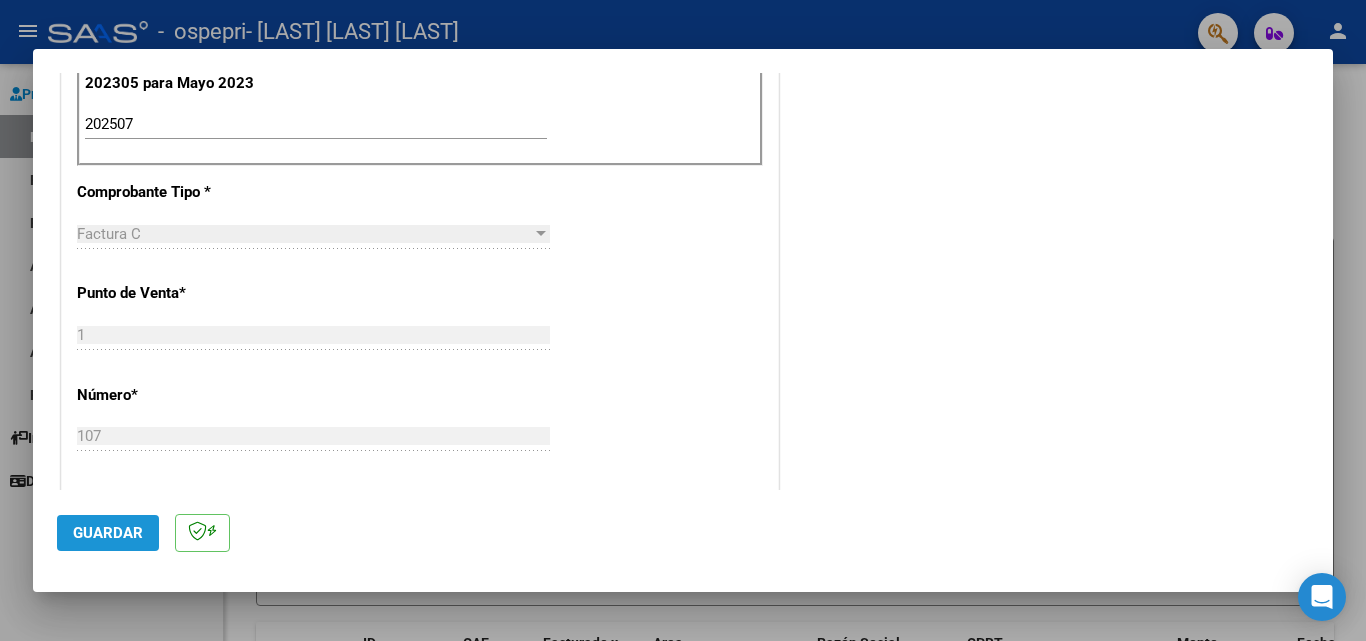 click on "Guardar" 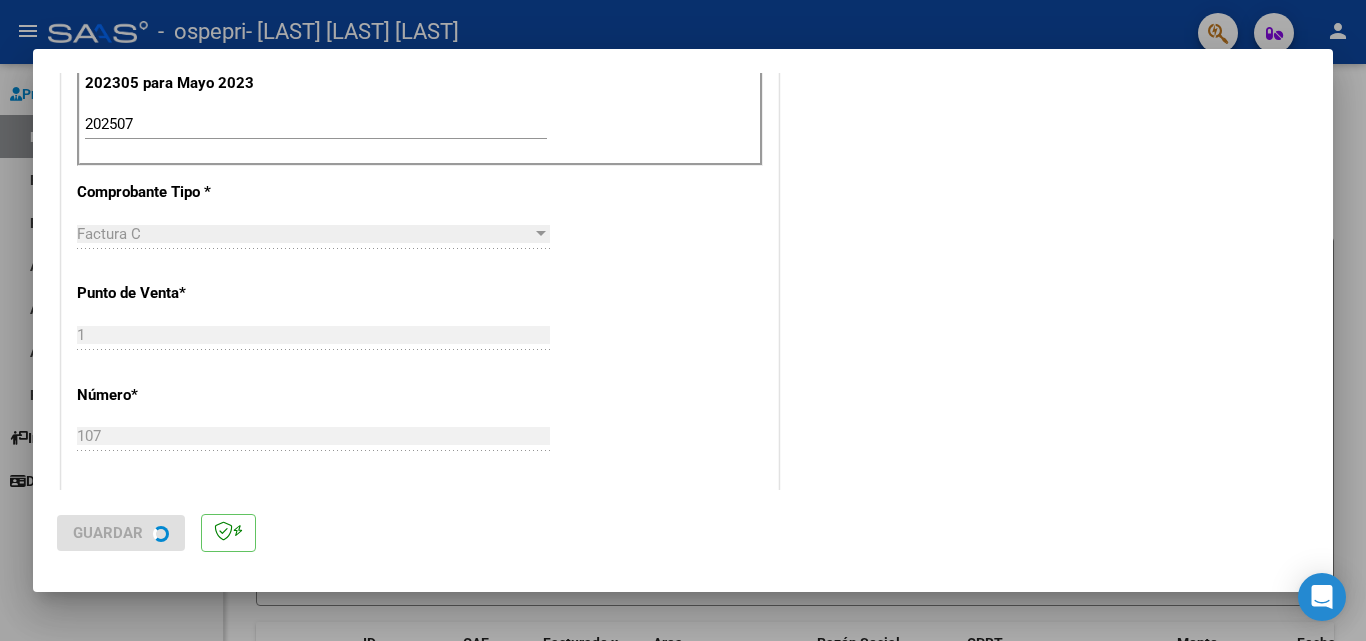 scroll, scrollTop: 0, scrollLeft: 0, axis: both 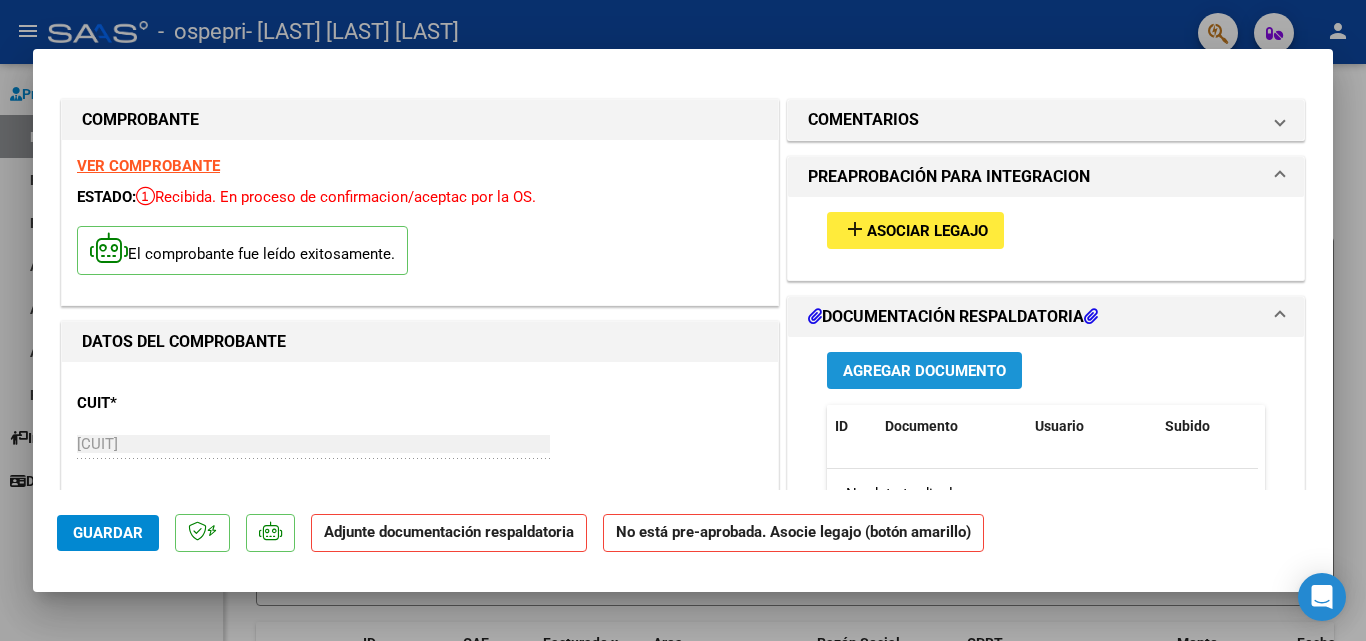click on "Agregar Documento" at bounding box center (924, 371) 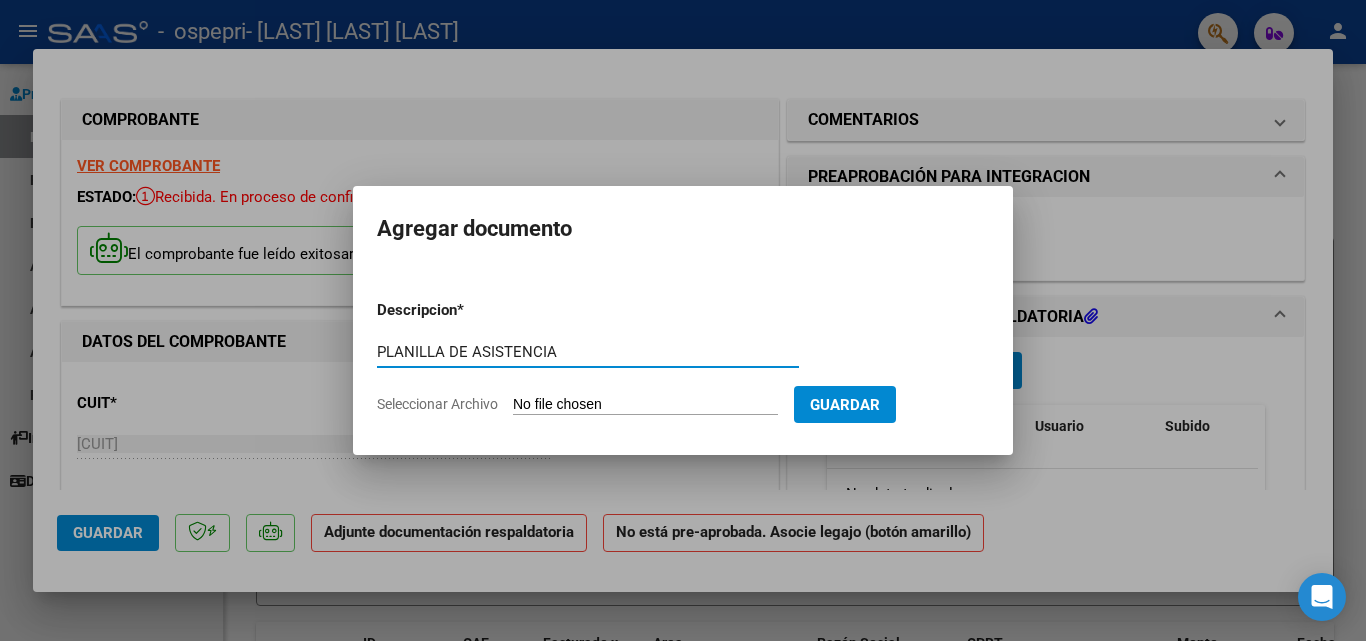 type on "PLANILLA DE ASISTENCIA" 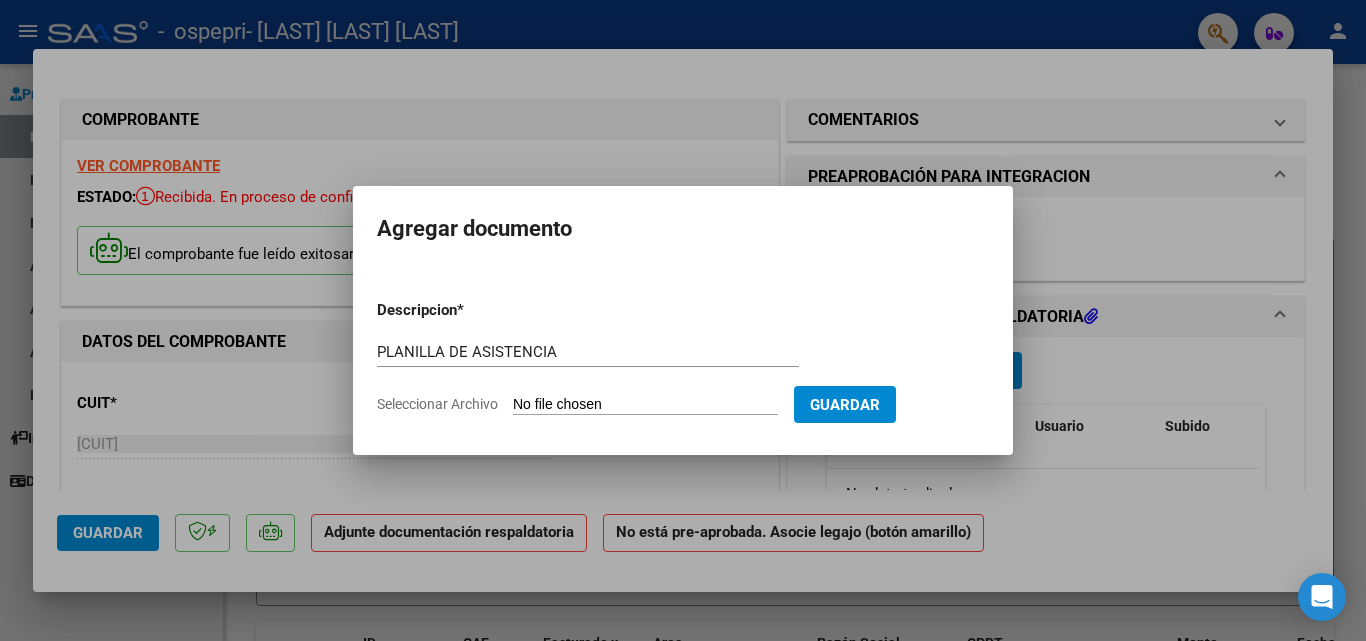click on "Seleccionar Archivo" at bounding box center [645, 405] 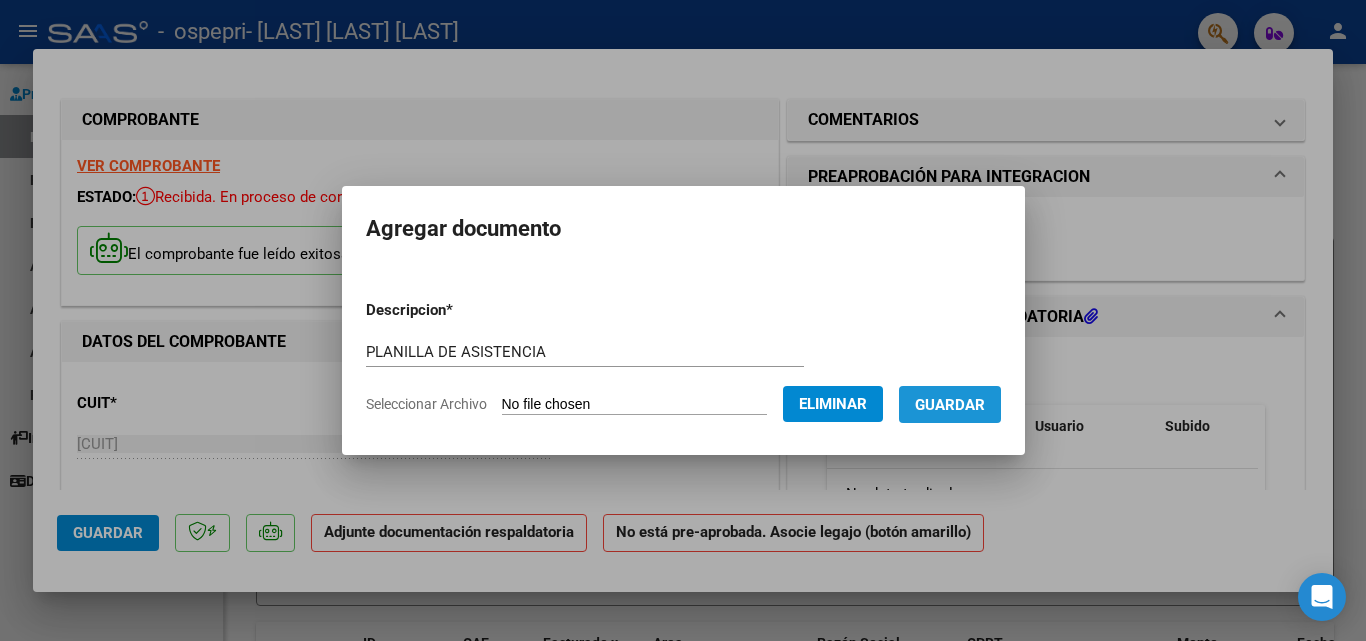 click on "Guardar" at bounding box center (950, 405) 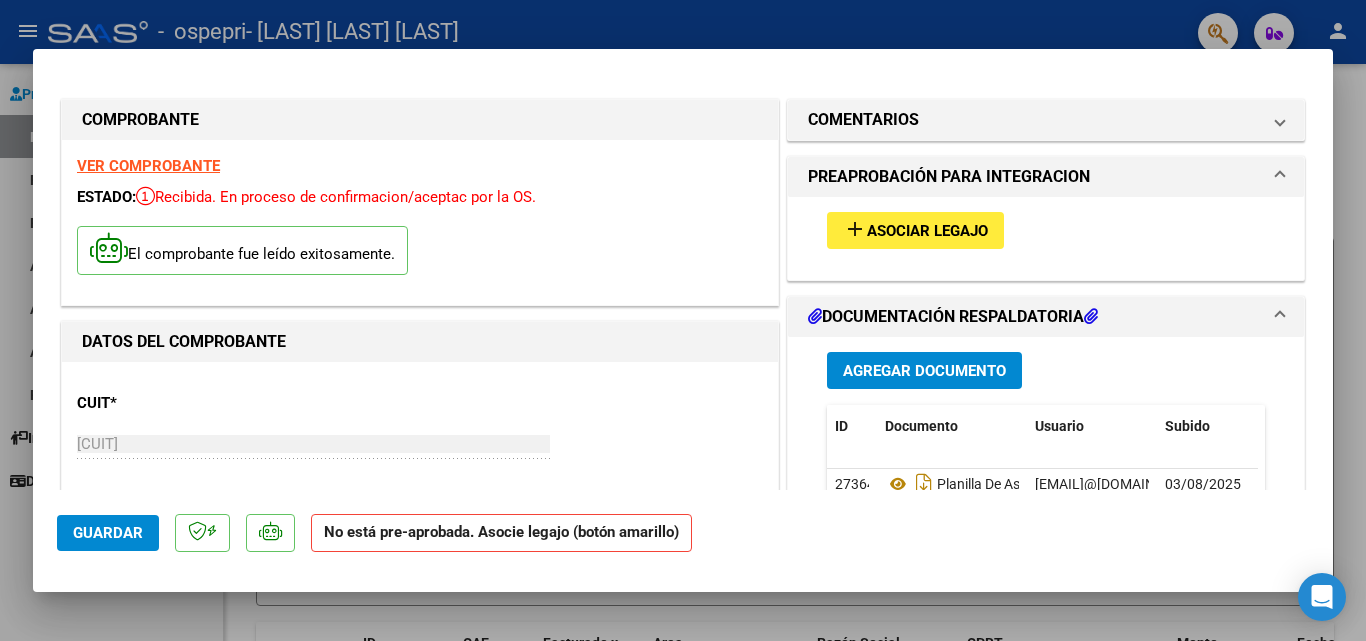 click at bounding box center (683, 320) 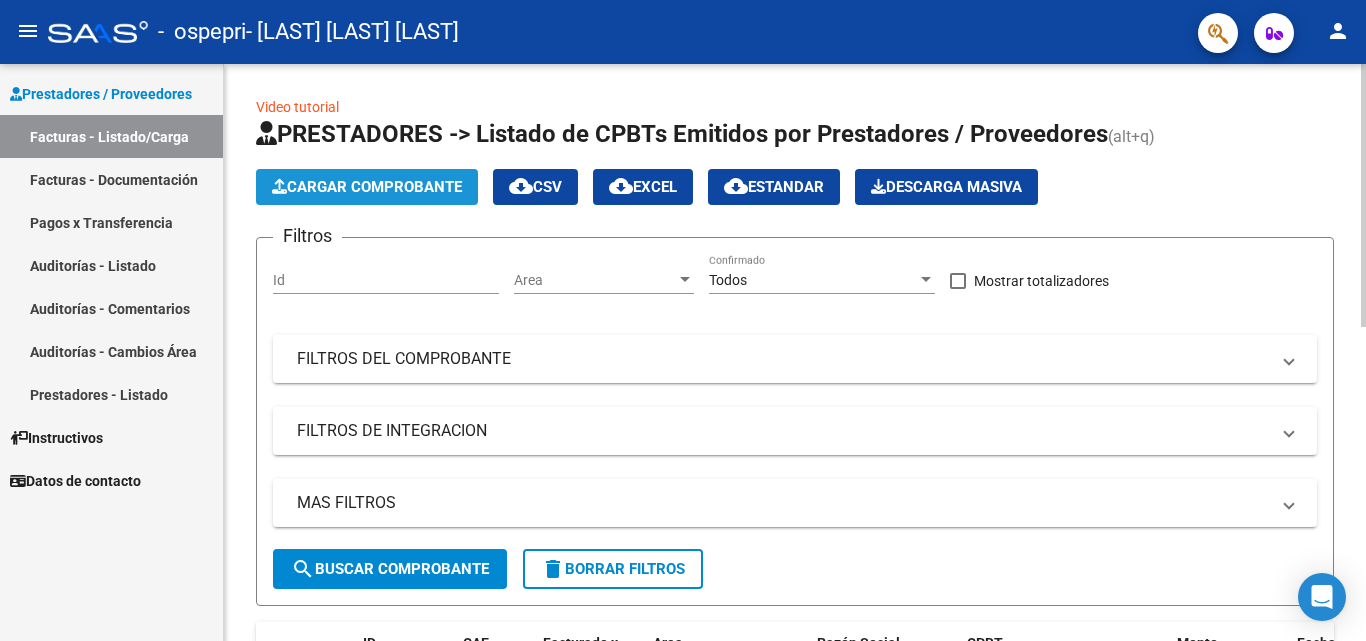 click on "Cargar Comprobante" 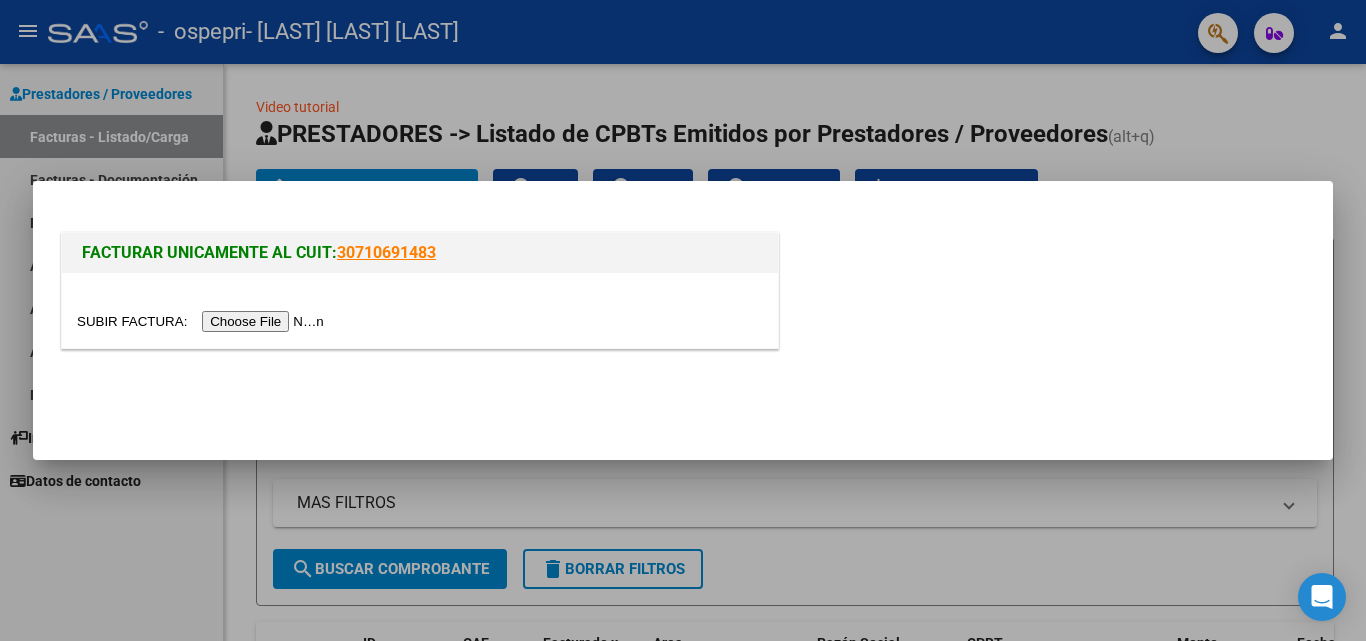 click at bounding box center (203, 321) 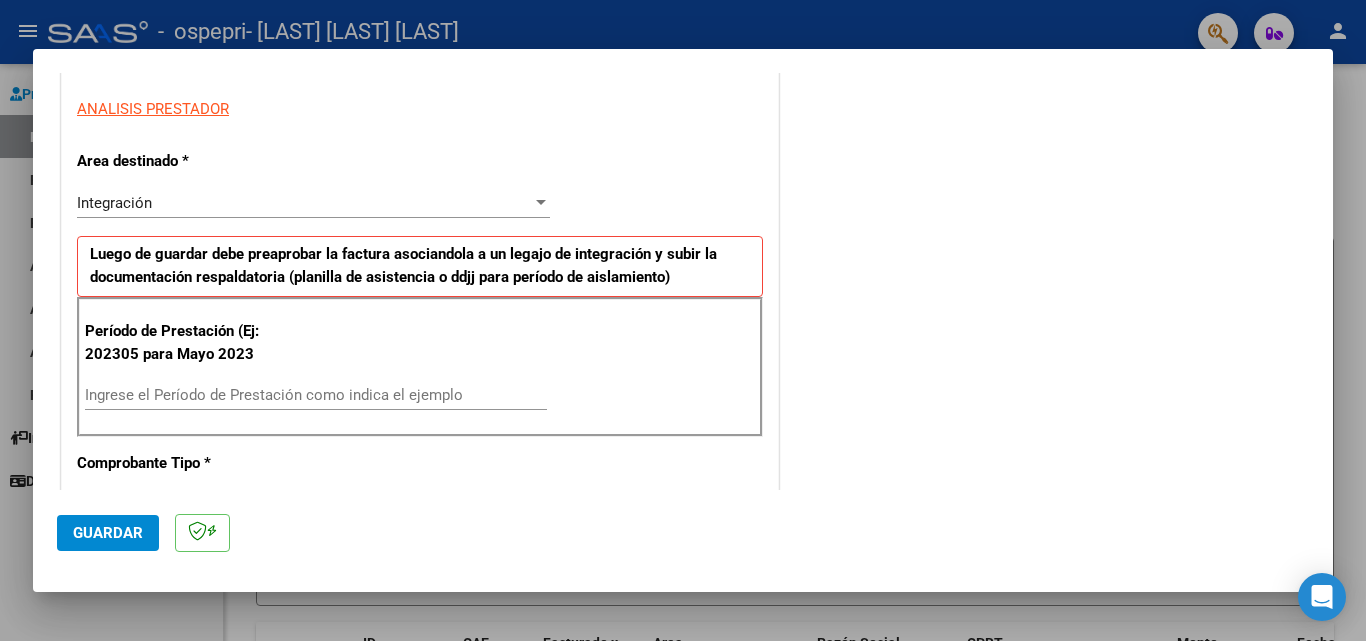 scroll, scrollTop: 424, scrollLeft: 0, axis: vertical 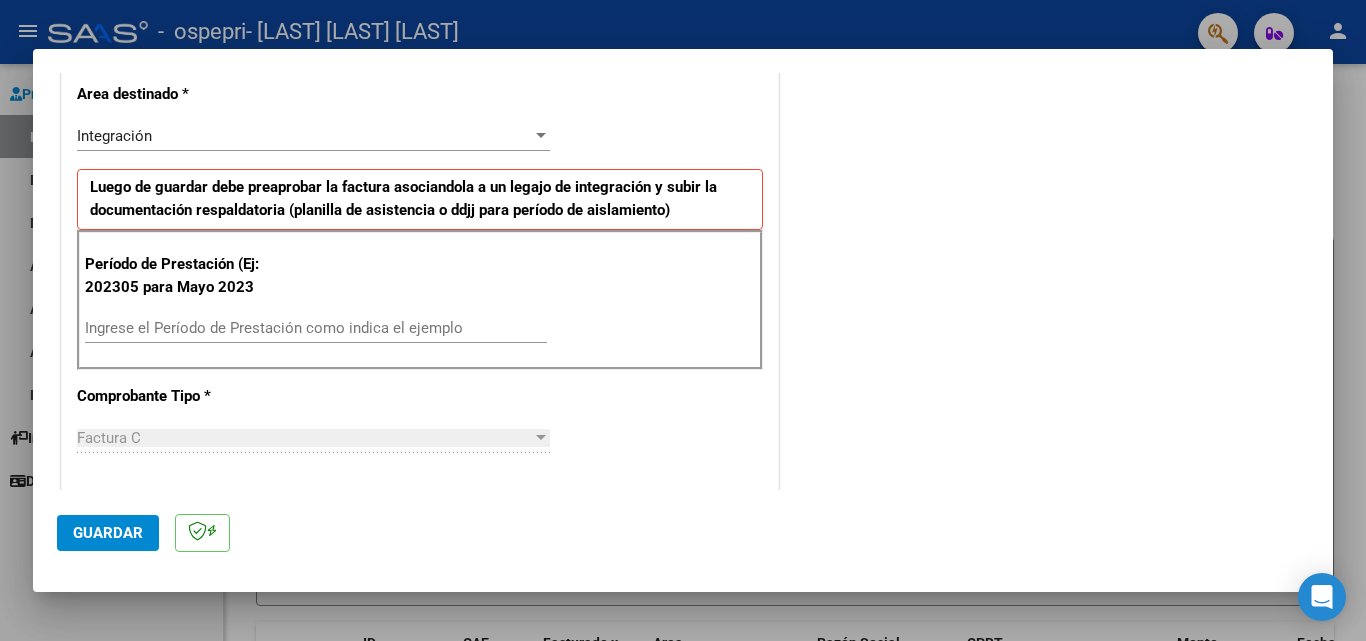 click on "Ingrese el Período de Prestación como indica el ejemplo" at bounding box center [316, 328] 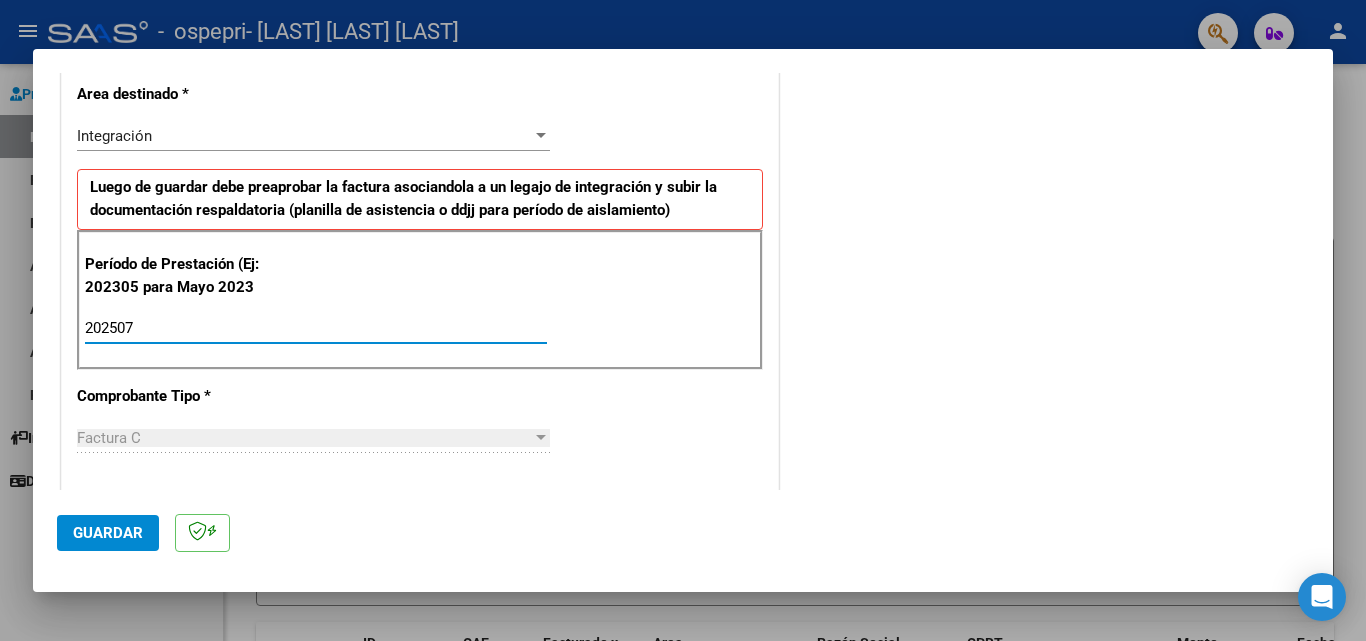 type on "202507" 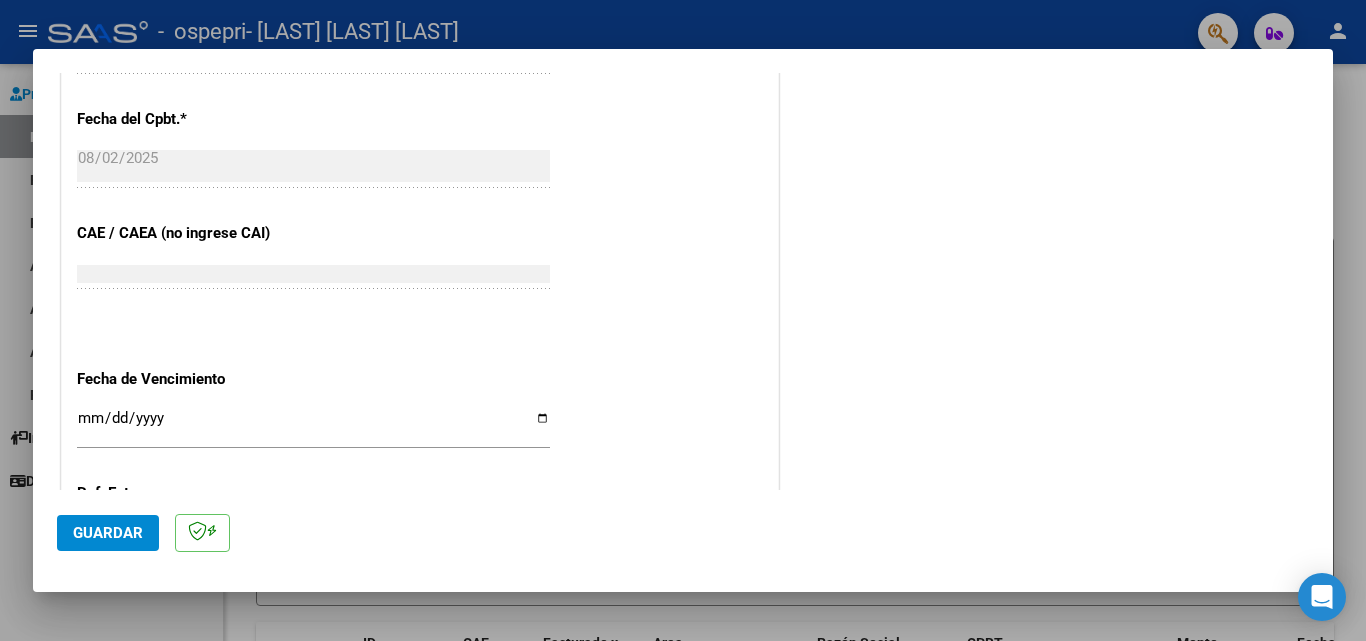 scroll, scrollTop: 1305, scrollLeft: 0, axis: vertical 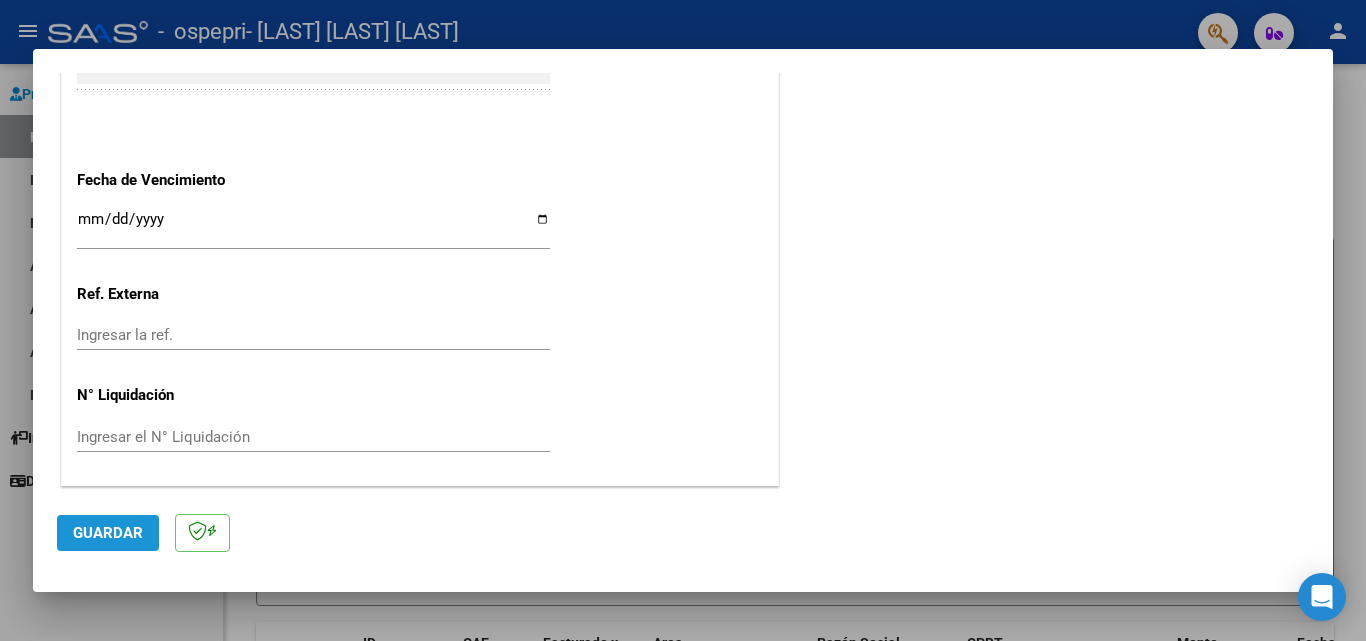 click on "Guardar" 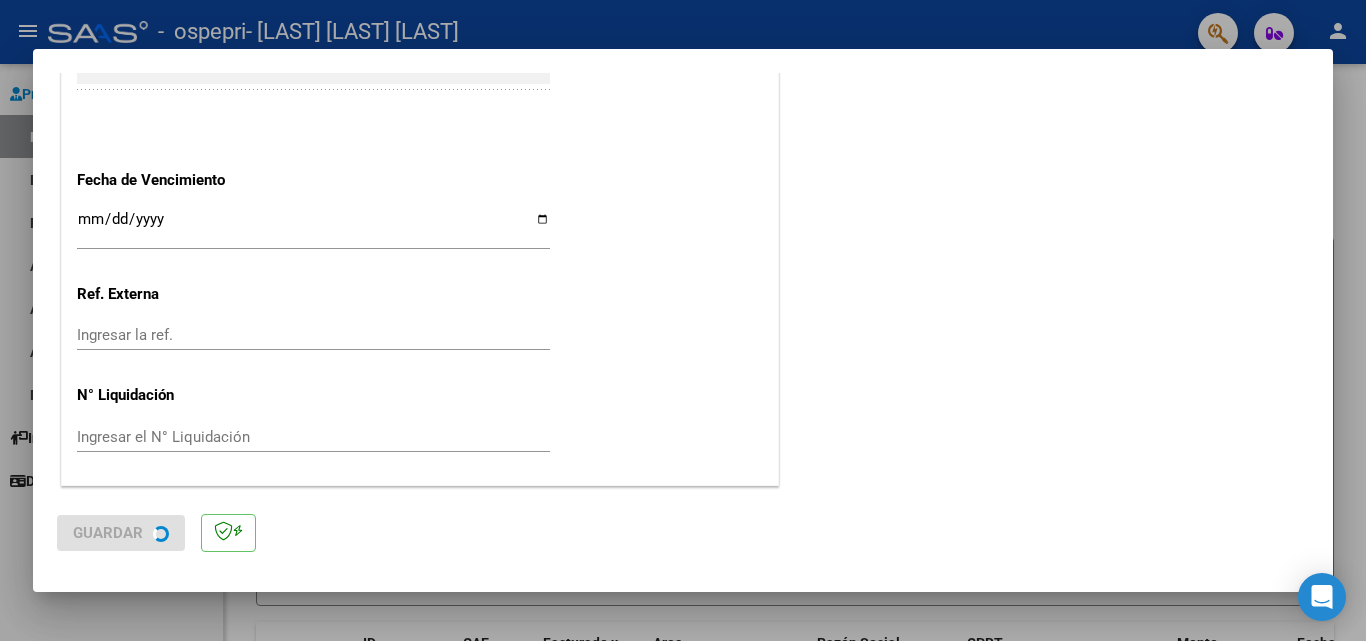scroll, scrollTop: 0, scrollLeft: 0, axis: both 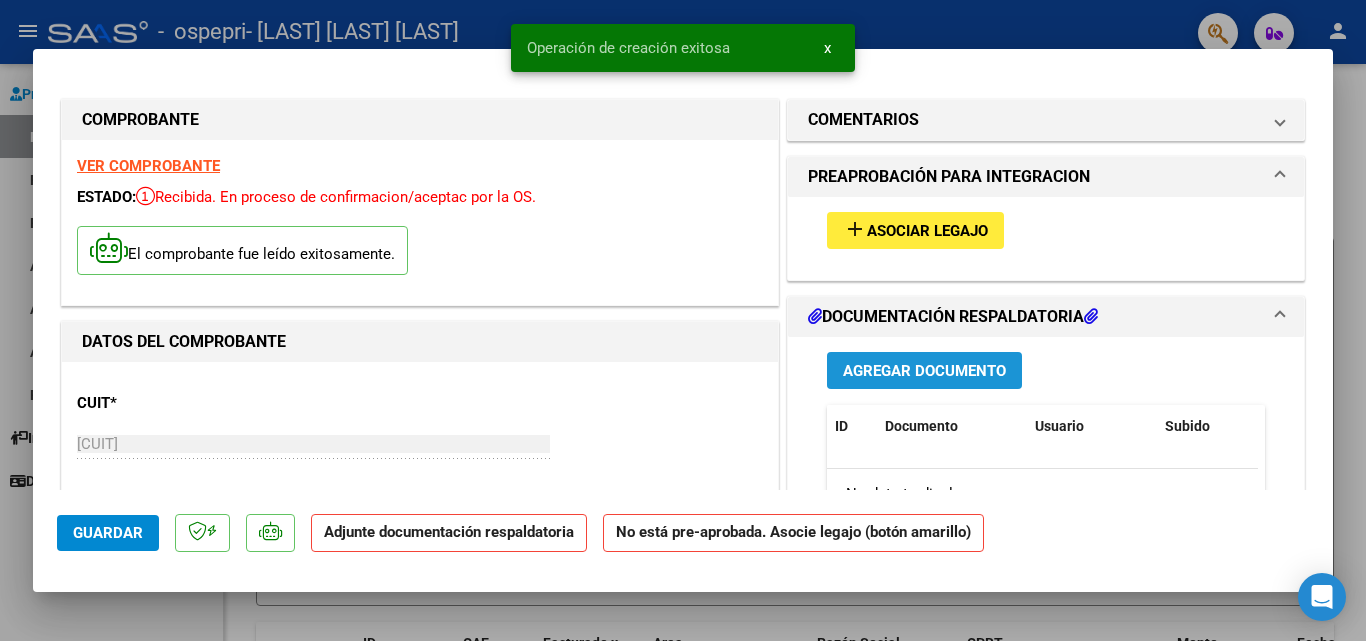 click on "Agregar Documento" at bounding box center [924, 371] 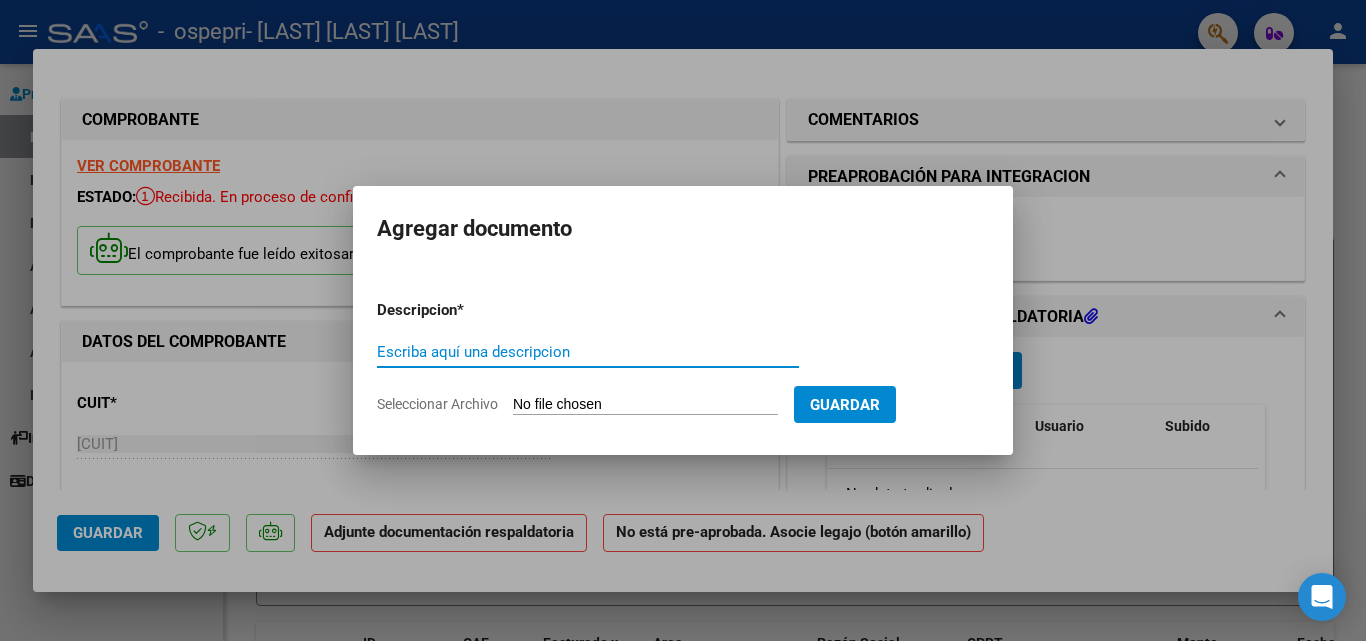 click on "Escriba aquí una descripcion" at bounding box center (588, 352) 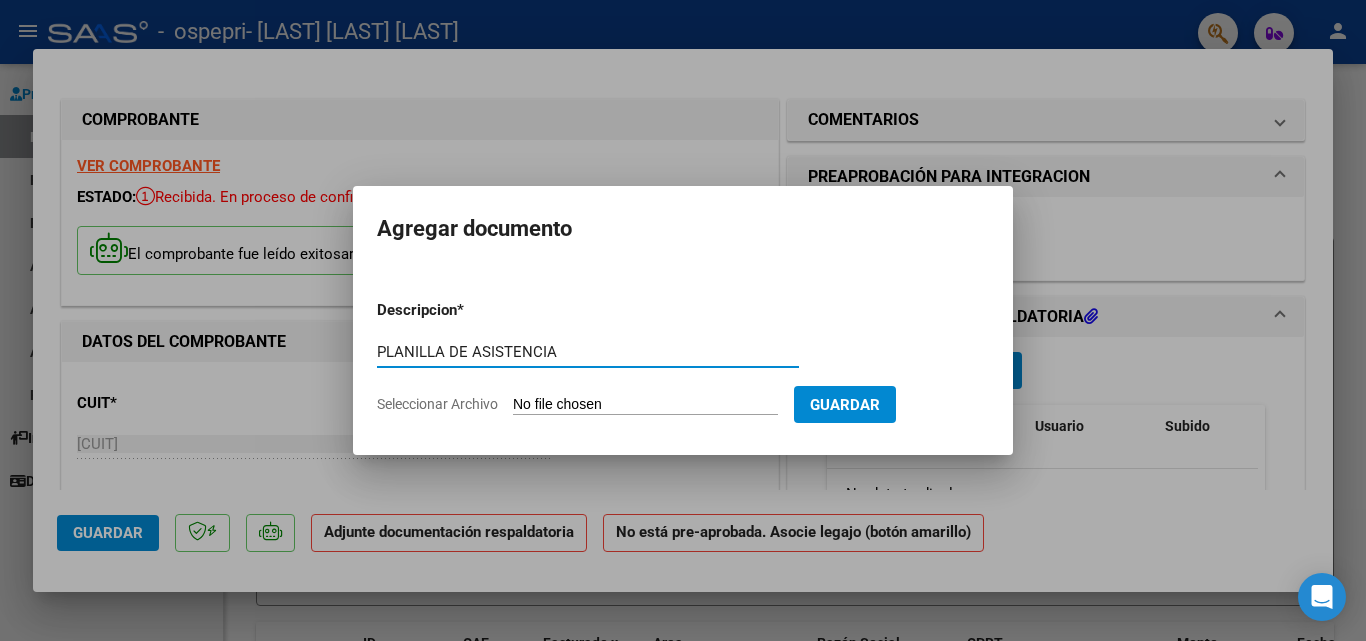 type on "PLANILLA DE ASISTENCIA" 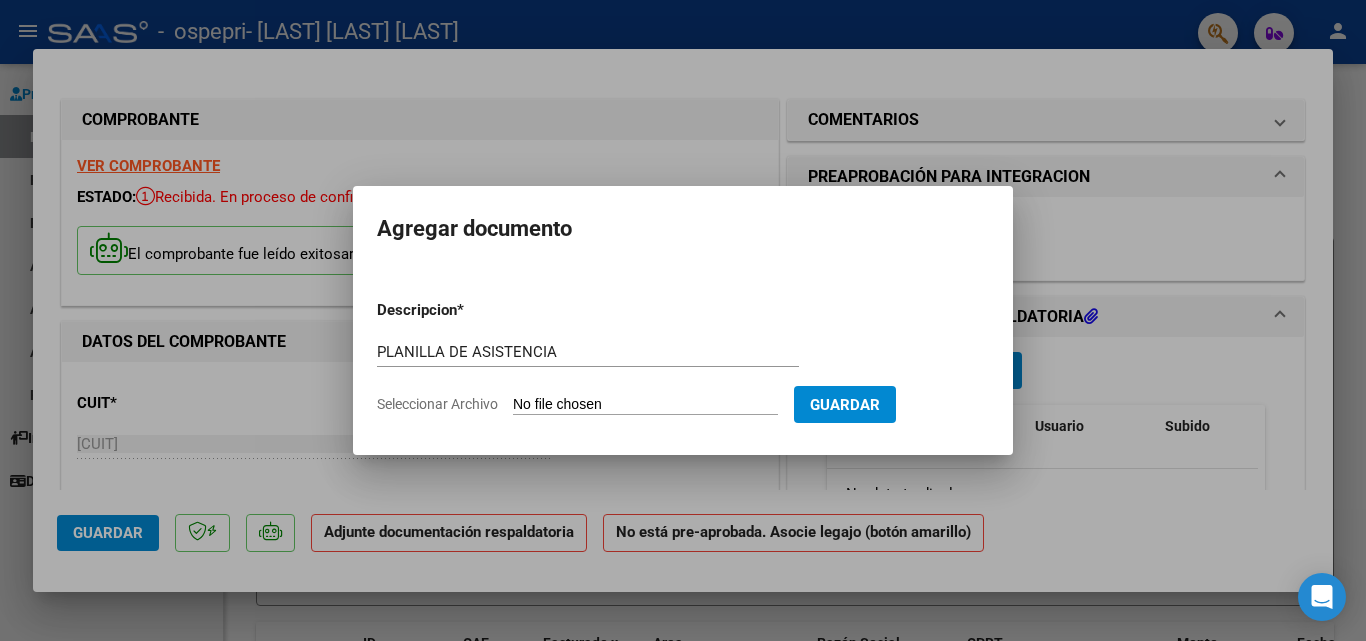 click on "Seleccionar Archivo" at bounding box center [645, 405] 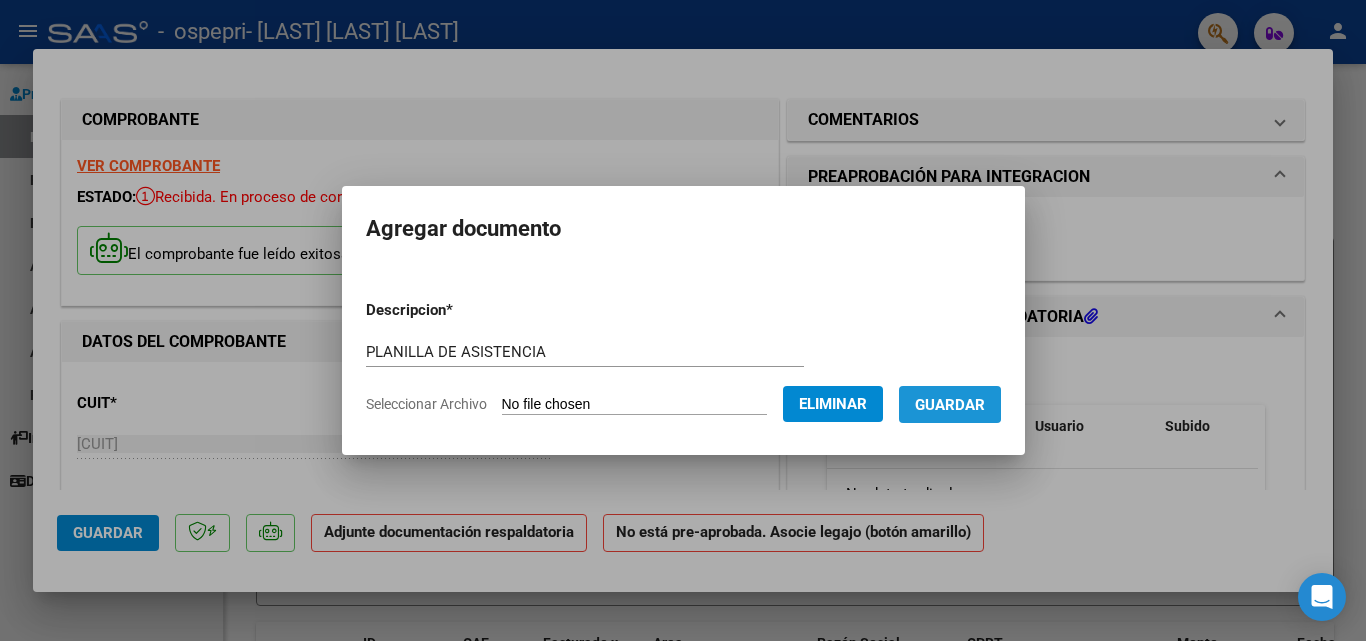 click on "Guardar" at bounding box center (950, 405) 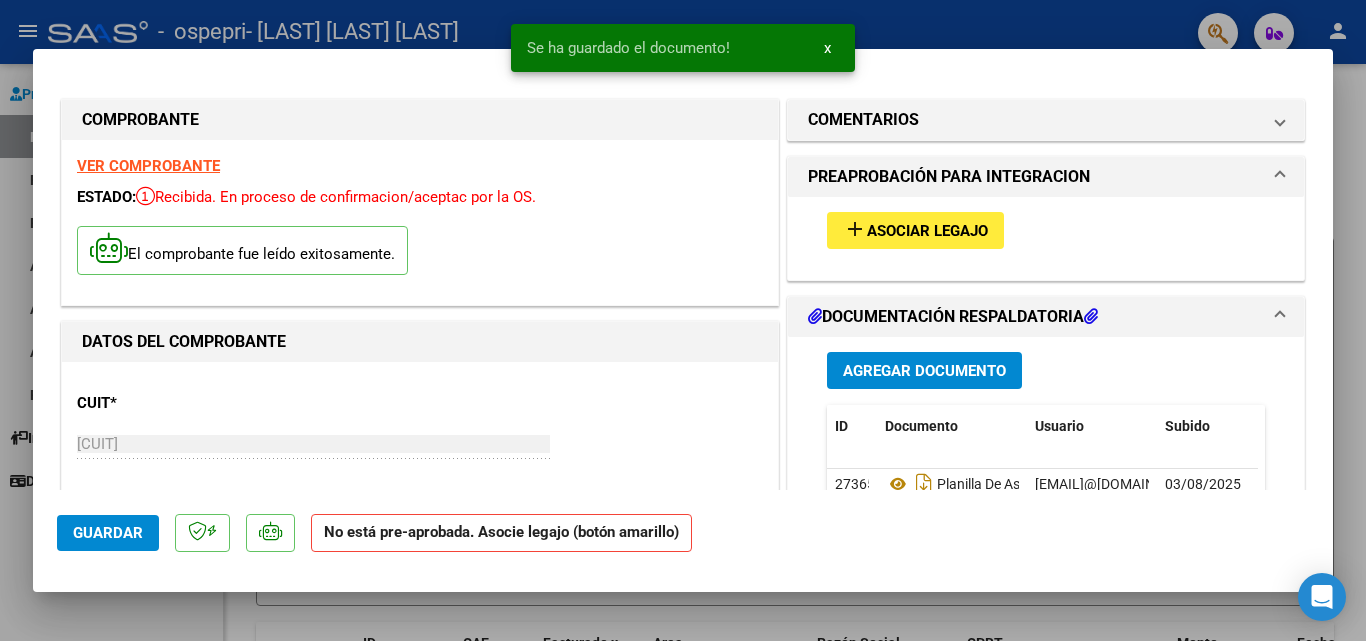 click at bounding box center (683, 320) 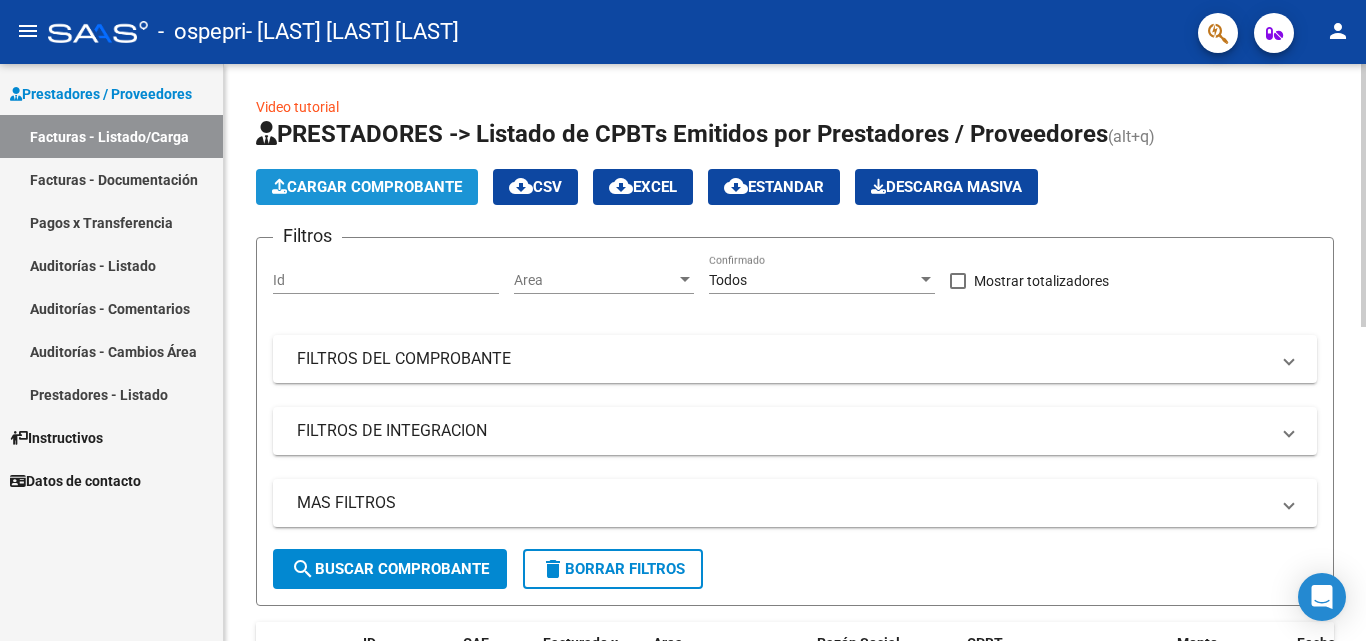 click on "Cargar Comprobante" 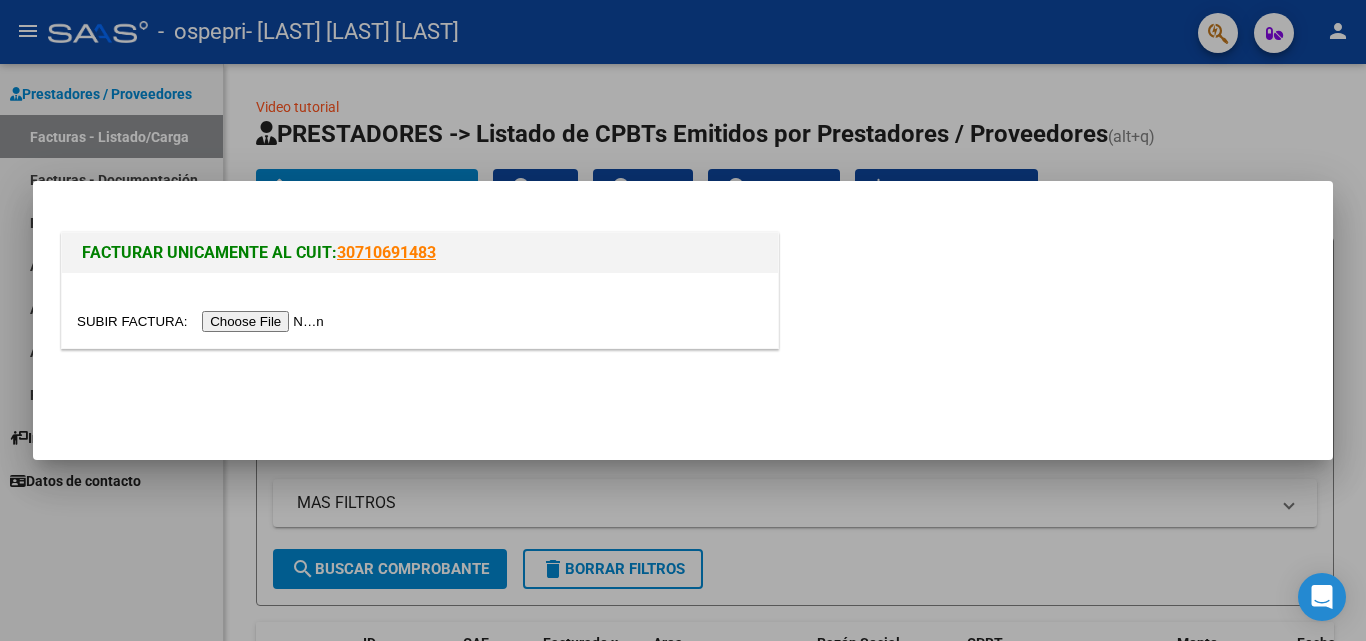click at bounding box center (203, 321) 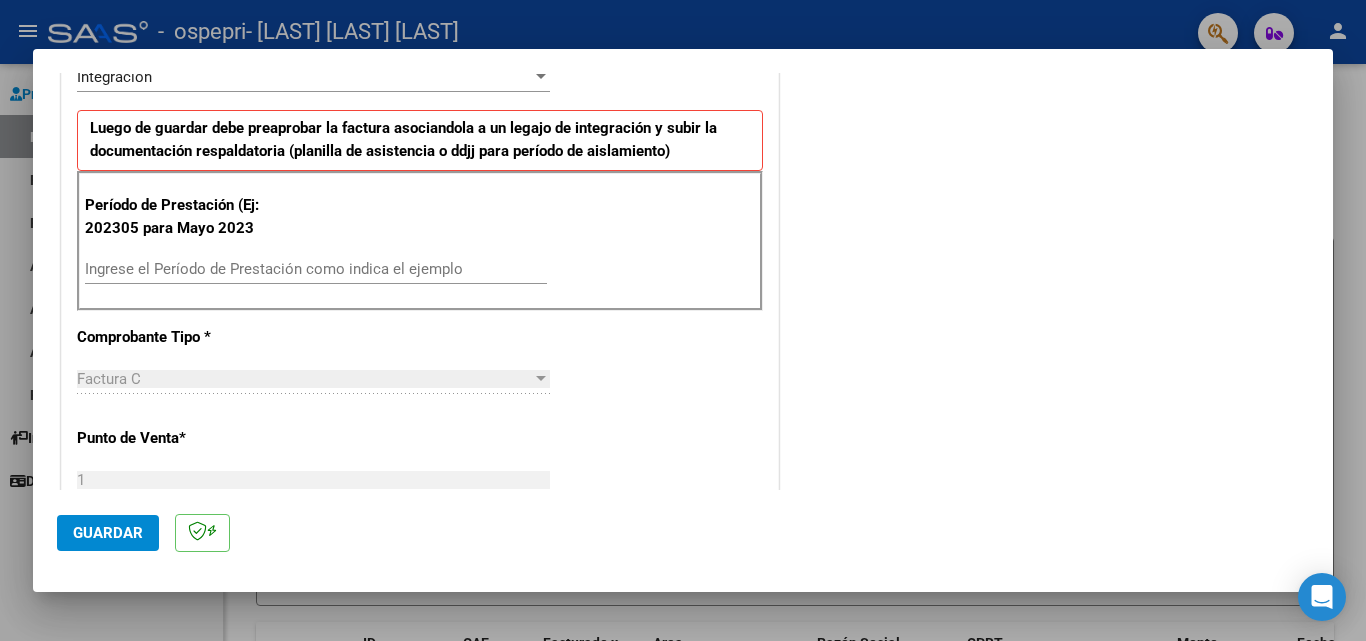 scroll, scrollTop: 524, scrollLeft: 0, axis: vertical 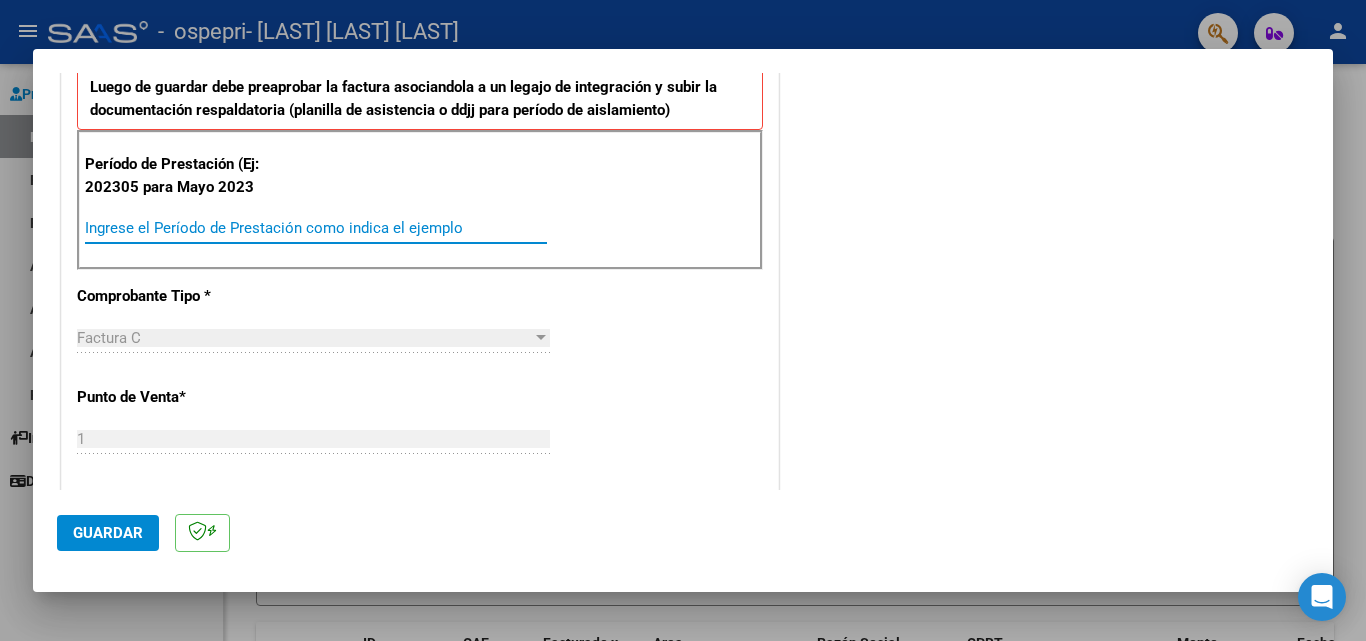 click on "Ingrese el Período de Prestación como indica el ejemplo" at bounding box center (316, 228) 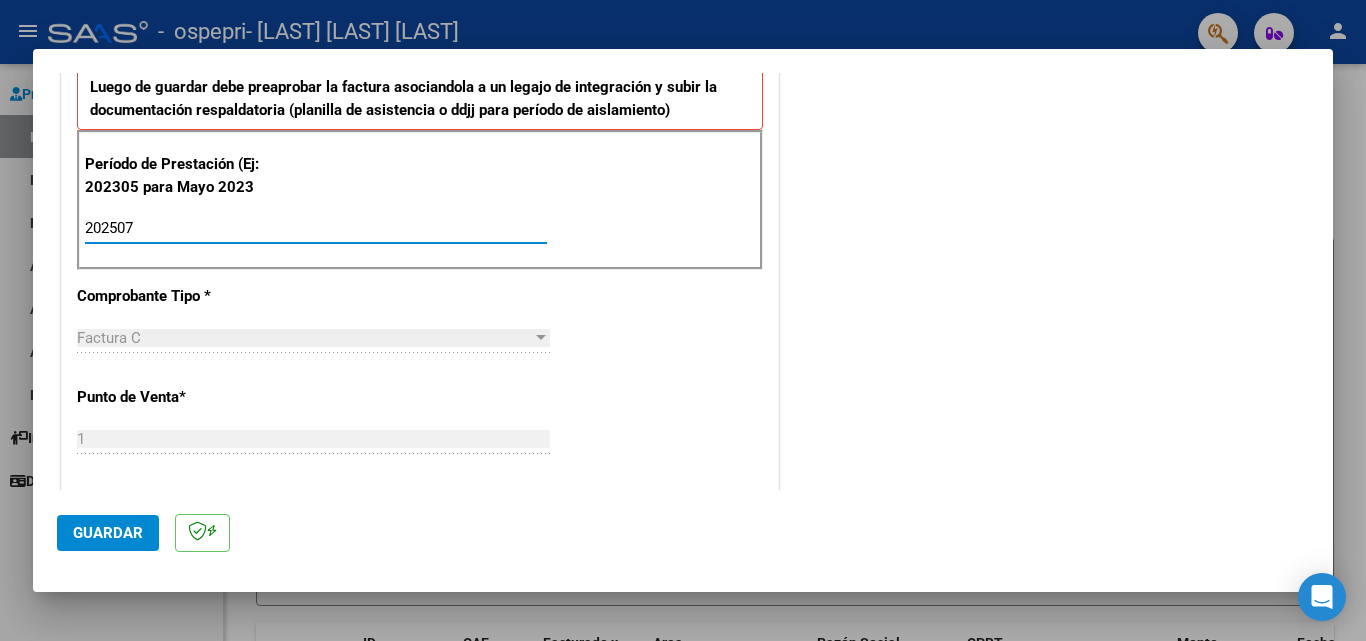 type on "202507" 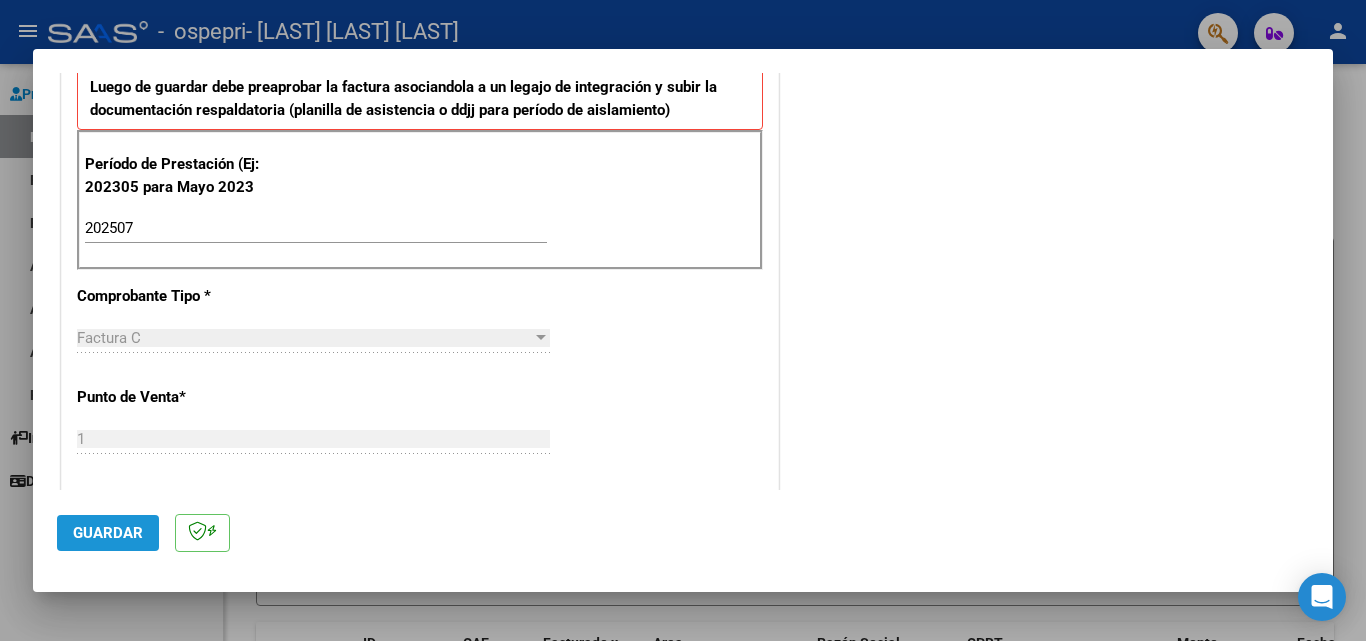 click on "Guardar" 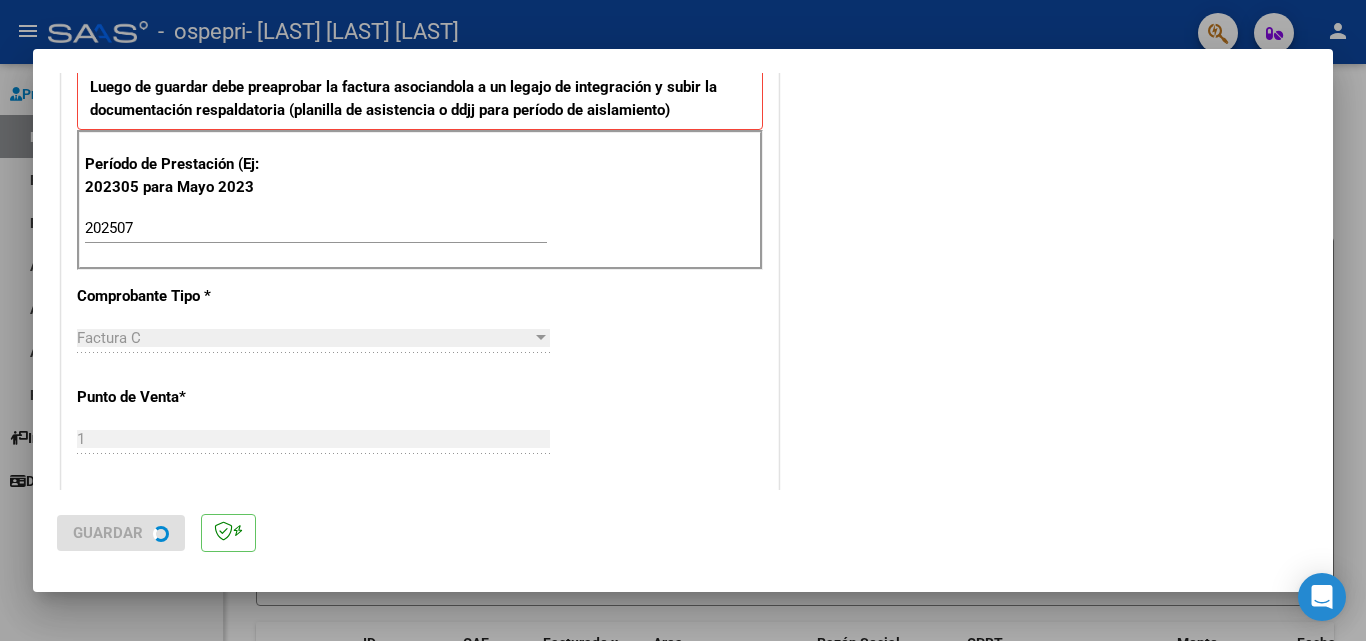 scroll, scrollTop: 0, scrollLeft: 0, axis: both 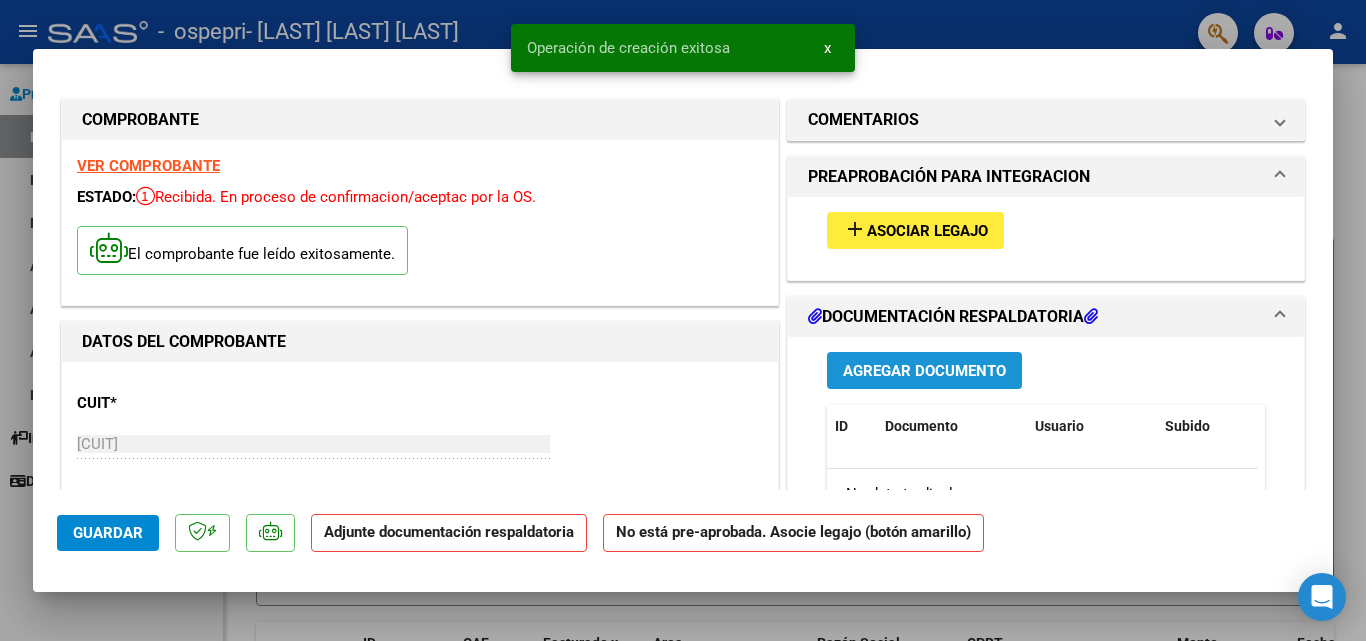 click on "Agregar Documento" at bounding box center (924, 371) 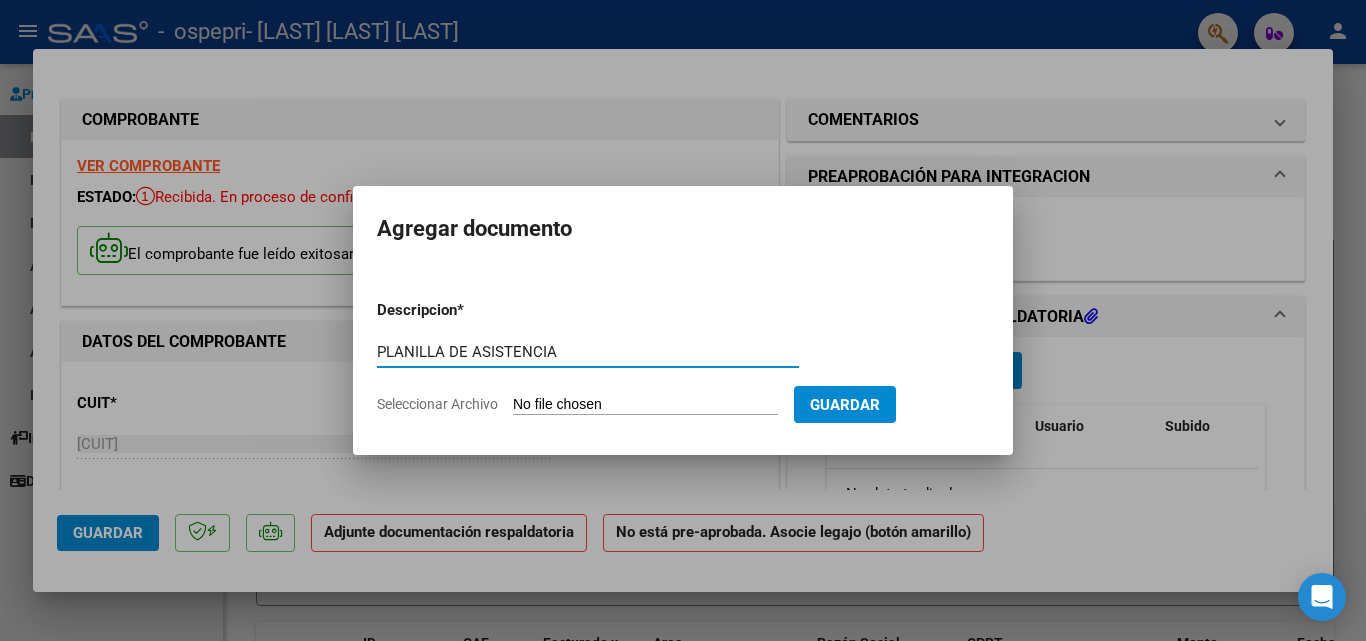 type on "PLANILLA DE ASISTENCIA" 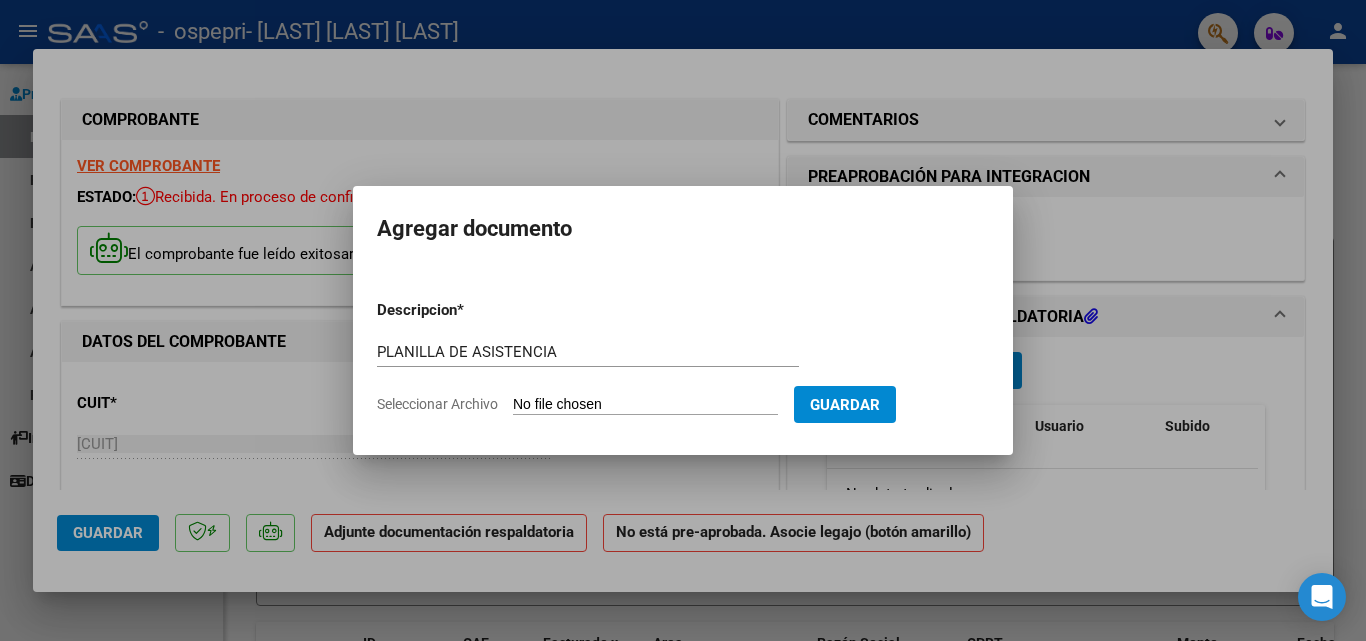 type on "C:\fakepath\planilla julio [LAST].pdf" 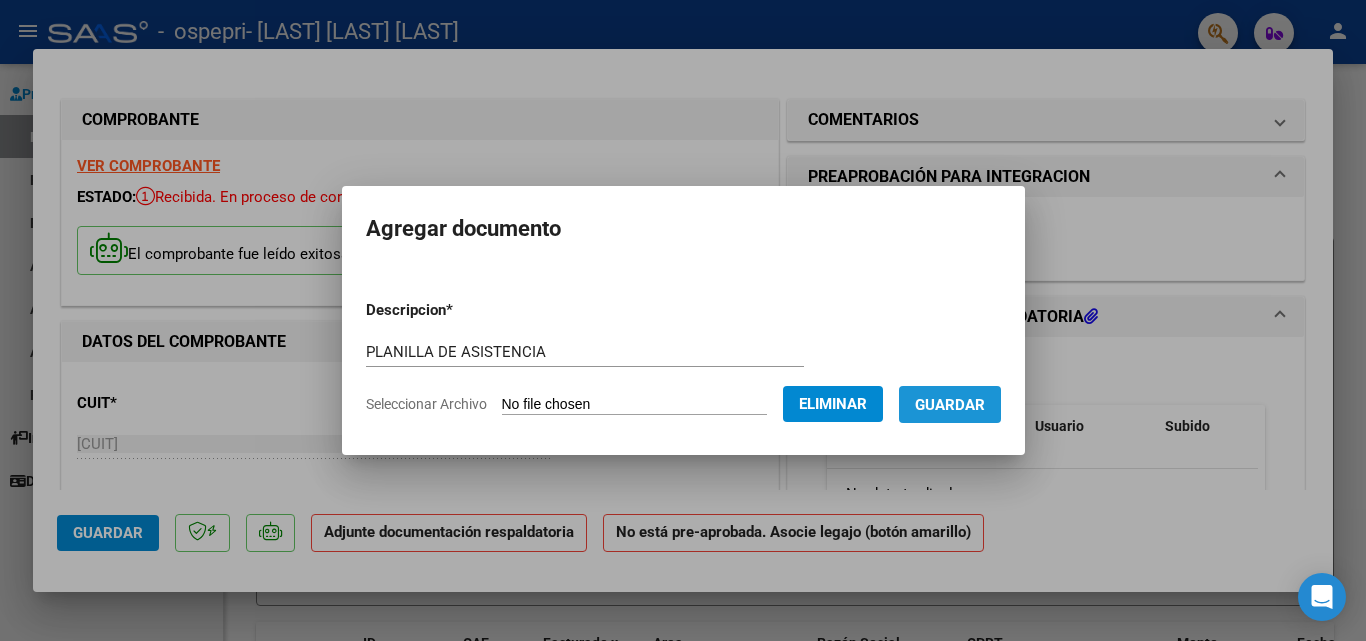 click on "Guardar" at bounding box center [950, 405] 